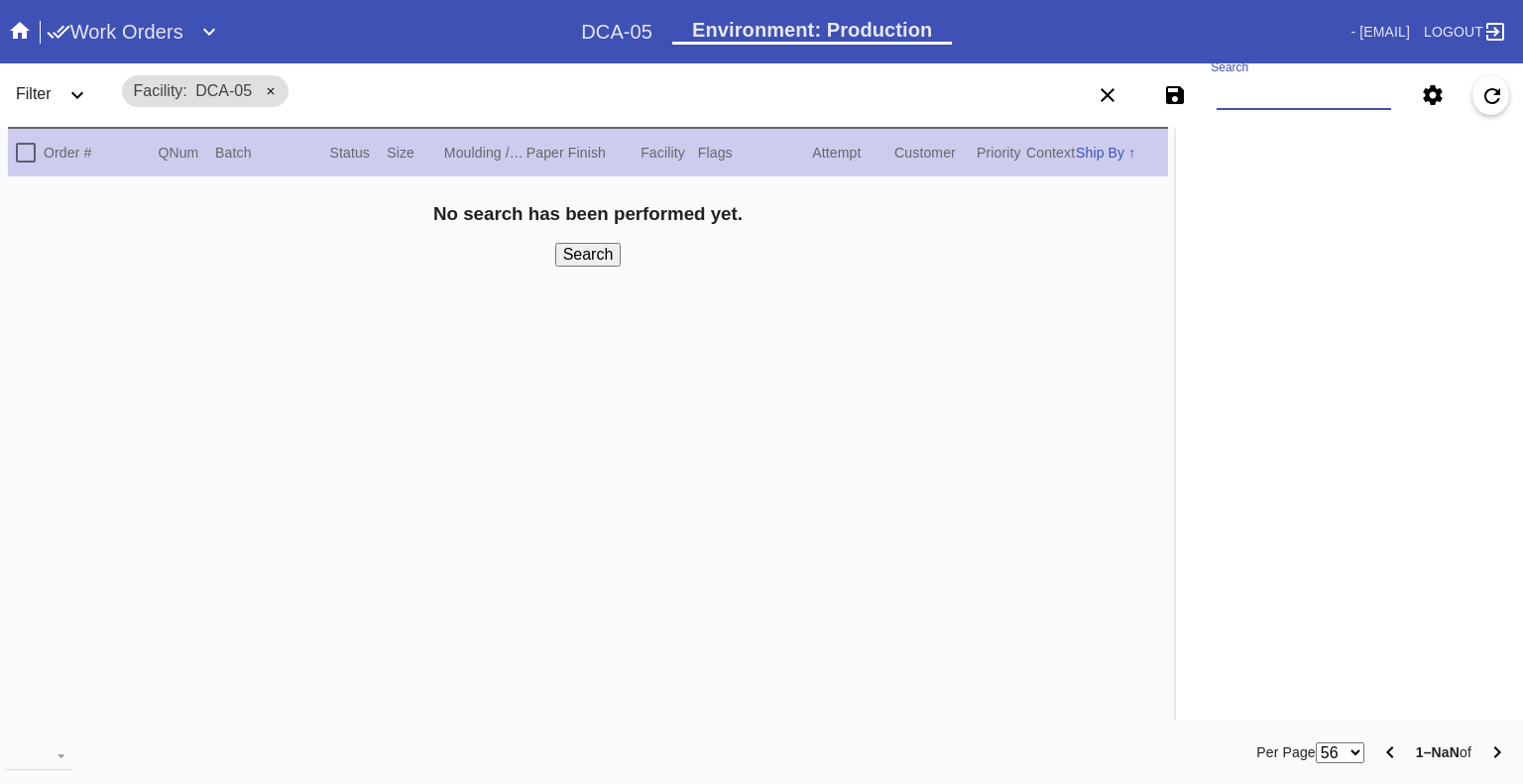 scroll, scrollTop: 0, scrollLeft: 0, axis: both 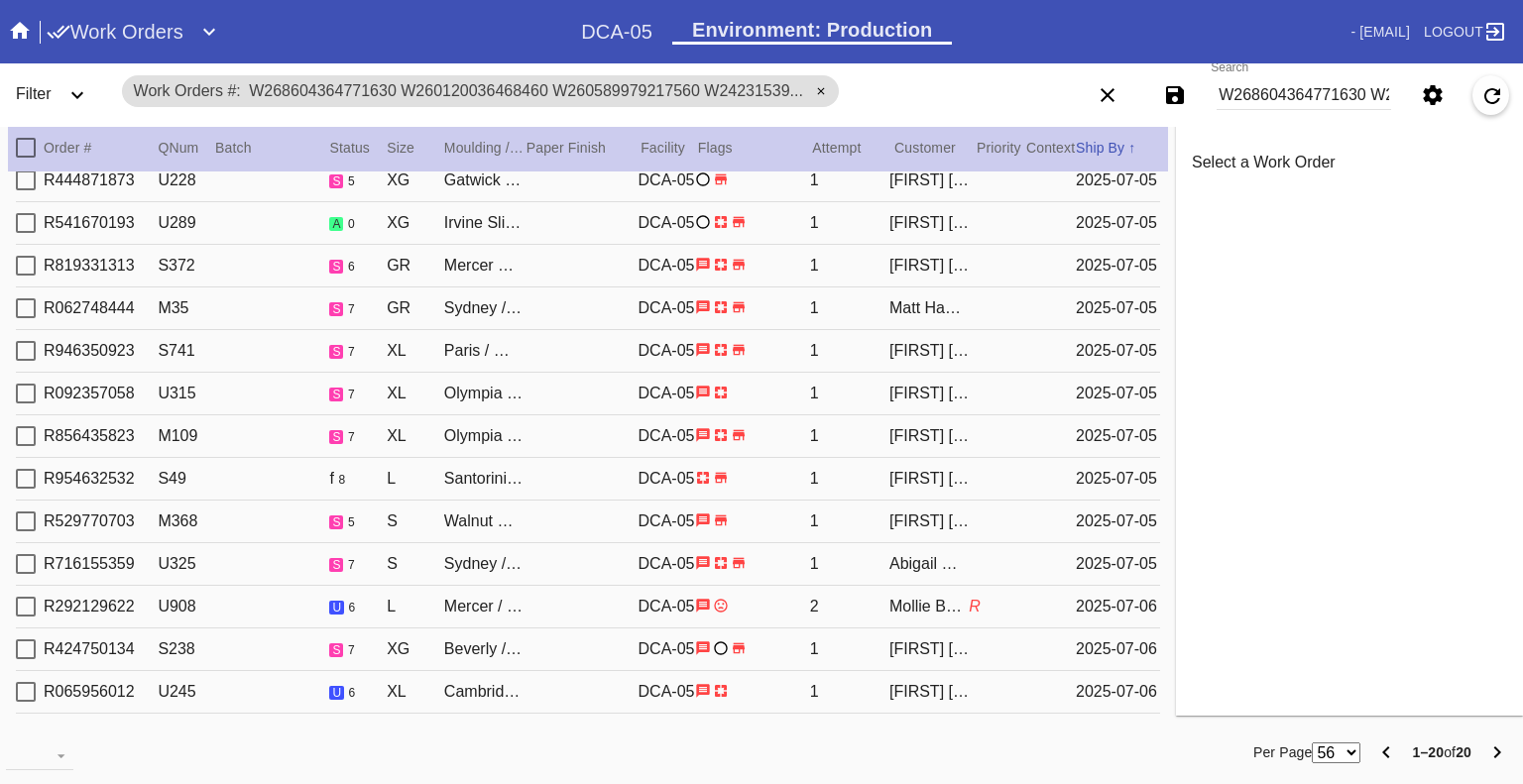 click on "W268604364771630 W260120036468460 W260589979217560 W242315390305484 W944867557079870 W602568165247623 W072831191933391 W674793651169373 W189259917201467 W604657246056460 W384132448857950 W679037968157142 W364412599233174 W334065914446007 W178988662390611 W939177897463117 W875284204798848 W309801233264830 W652650050158934 W467069986407546" at bounding box center [1304, 95] 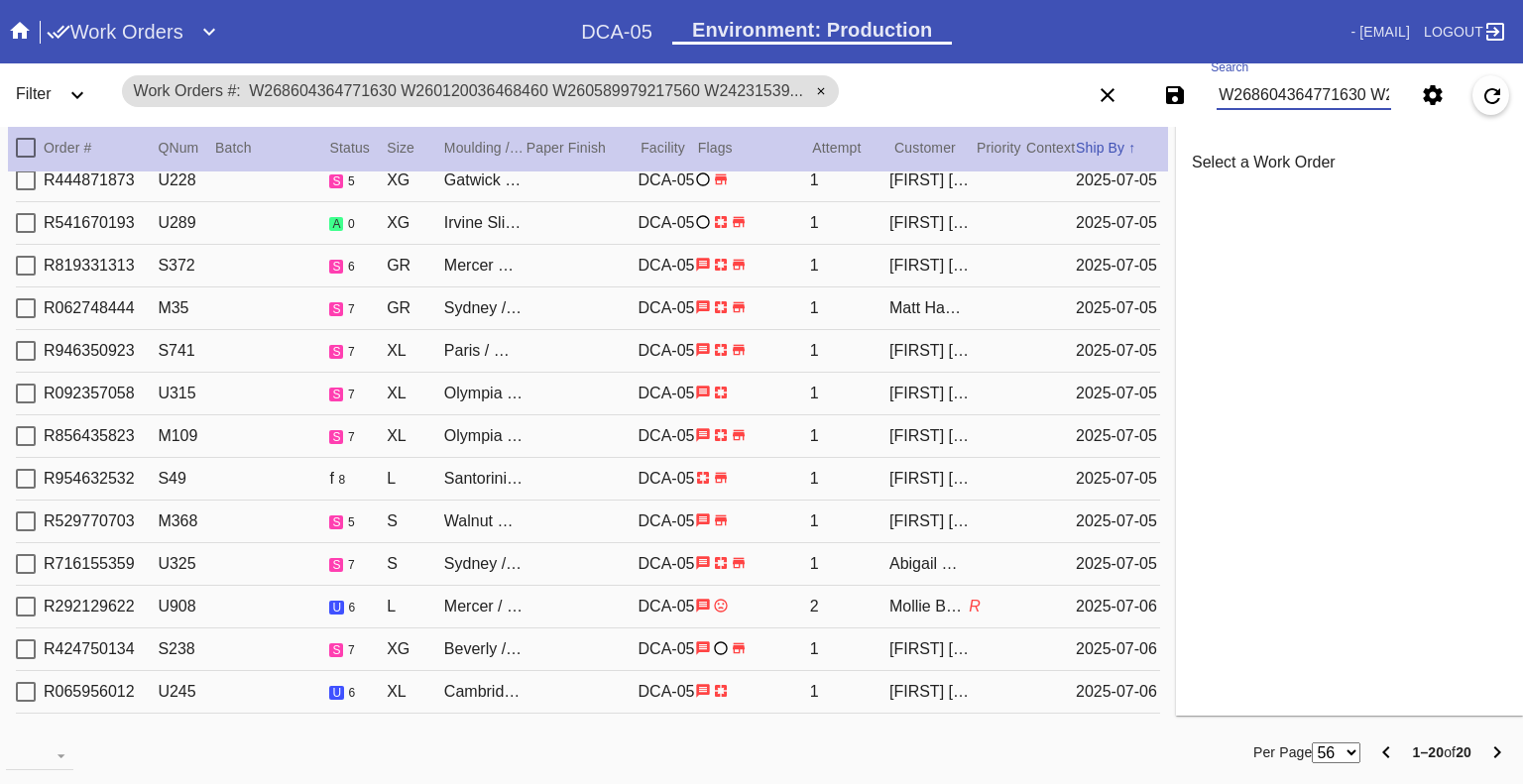 click on "W268604364771630 W260120036468460 W260589979217560 W242315390305484 W944867557079870 W602568165247623 W072831191933391 W674793651169373 W189259917201467 W604657246056460 W384132448857950 W679037968157142 W364412599233174 W334065914446007 W178988662390611 W939177897463117 W875284204798848 W309801233264830 W652650050158934 W467069986407546" at bounding box center [1304, 95] 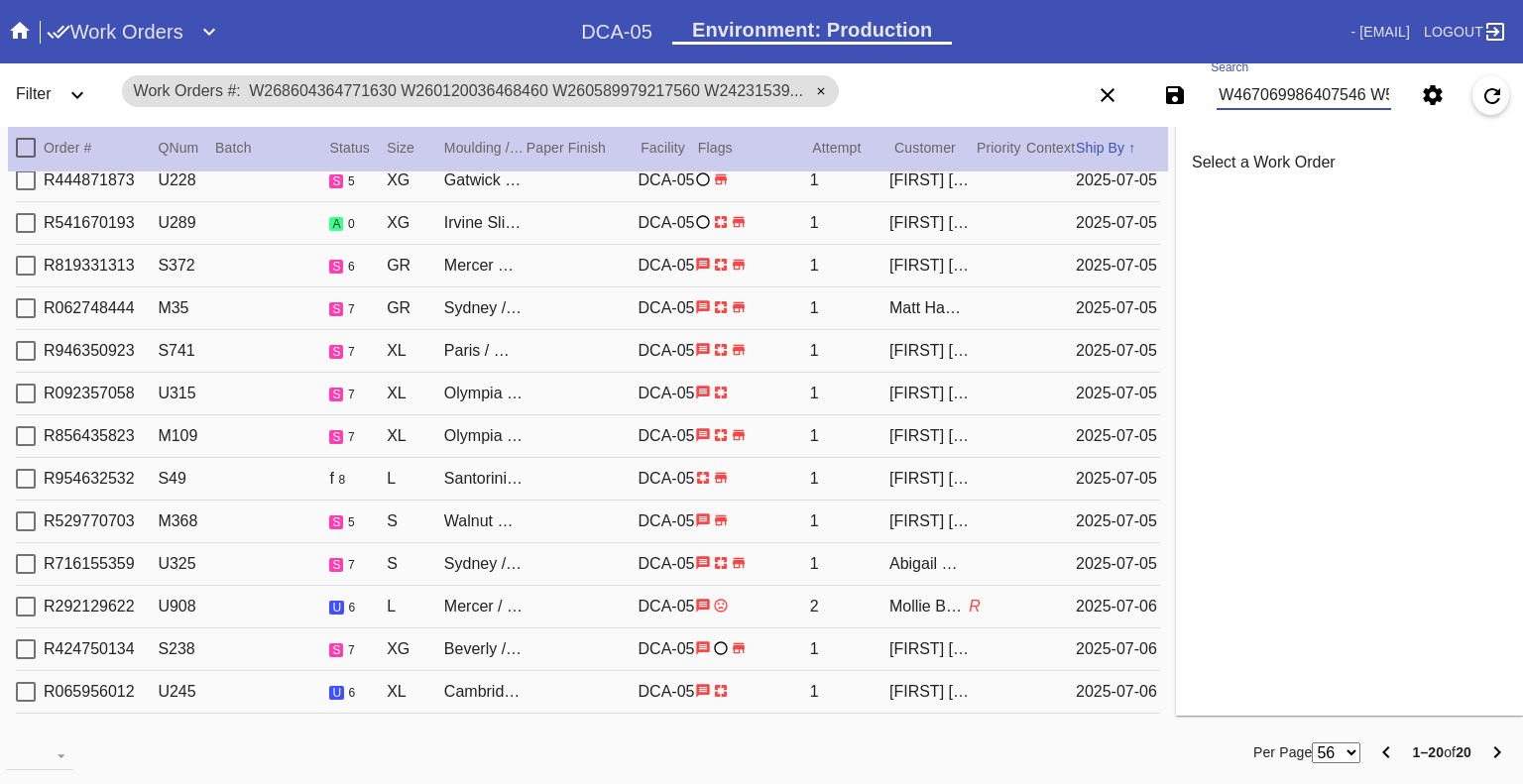 scroll, scrollTop: 0, scrollLeft: 3312, axis: horizontal 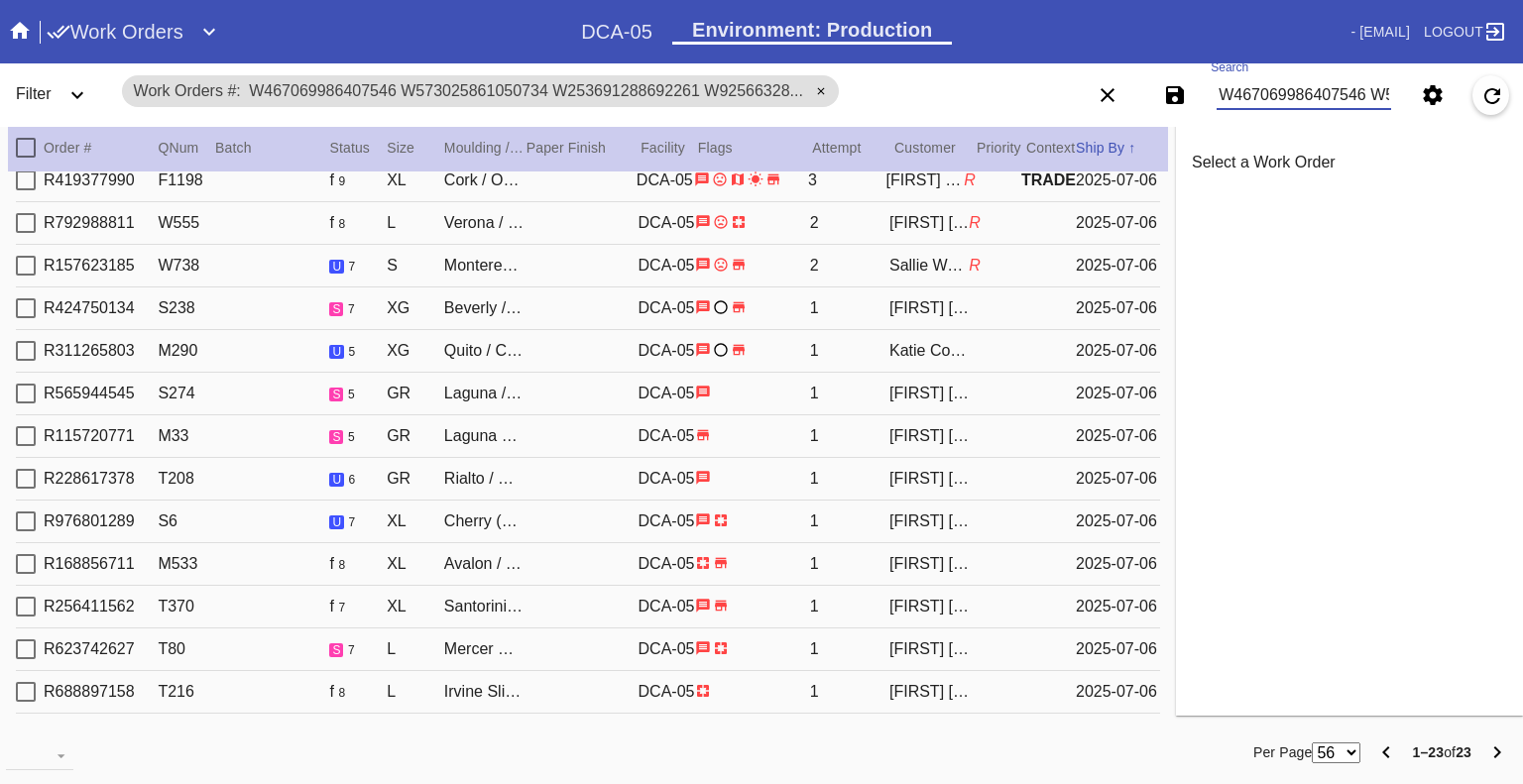 click on "W467069986407546 W573025861050734 W253691288692261 W925663286395271 W767550503894003 W506935691806389 W834927615355029 W513268422551284 W979059697676268 W456840153887187 W581869061373668 W519021406224339 W589292400466283 W559439859327656 W609298771403981 W144395513580591 W592244915751175 W851635247902661 W175319628897580 W198244155704573 W761599116296717 W806098427089634 W917098461404750" at bounding box center [1304, 95] 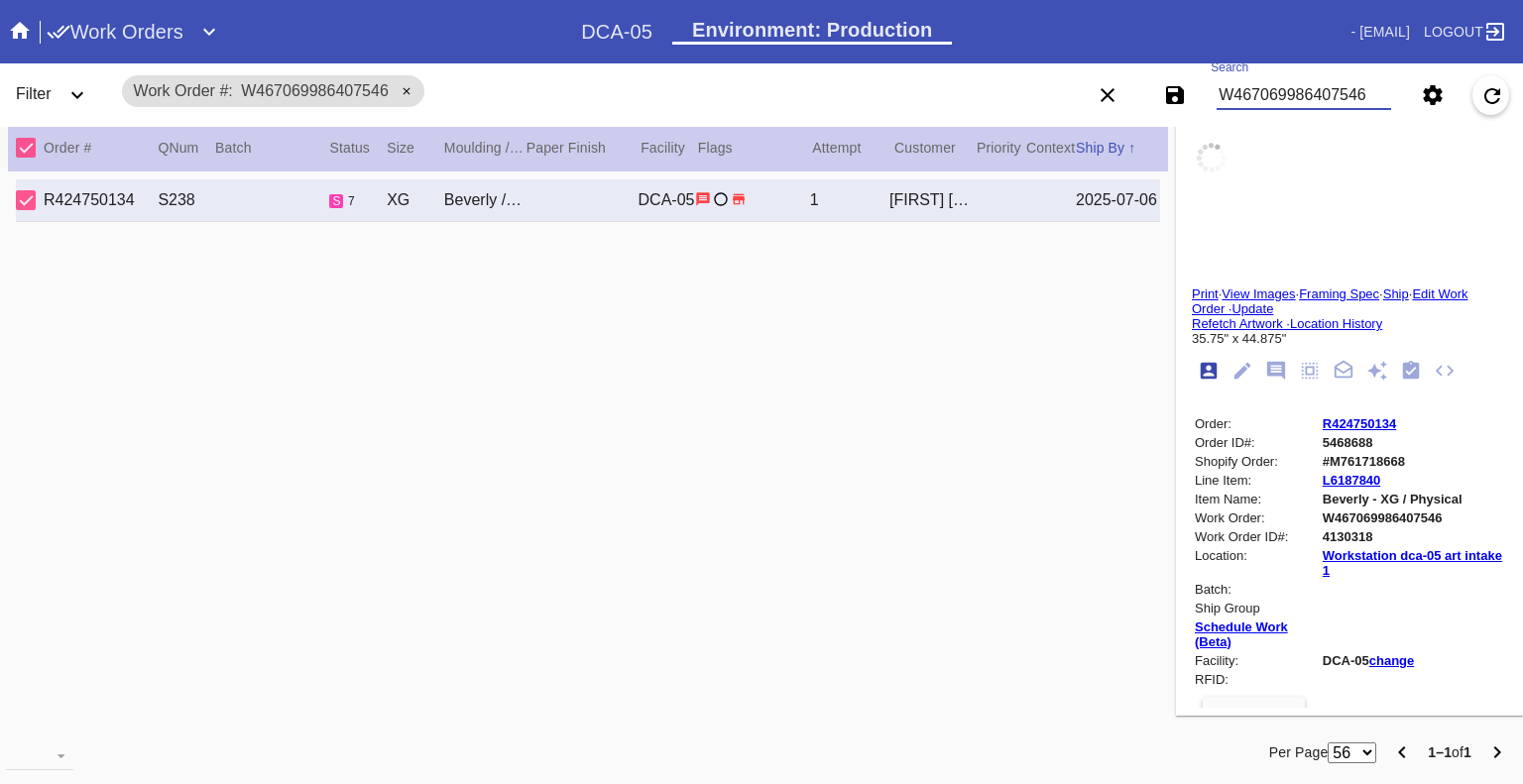 scroll, scrollTop: 0, scrollLeft: 0, axis: both 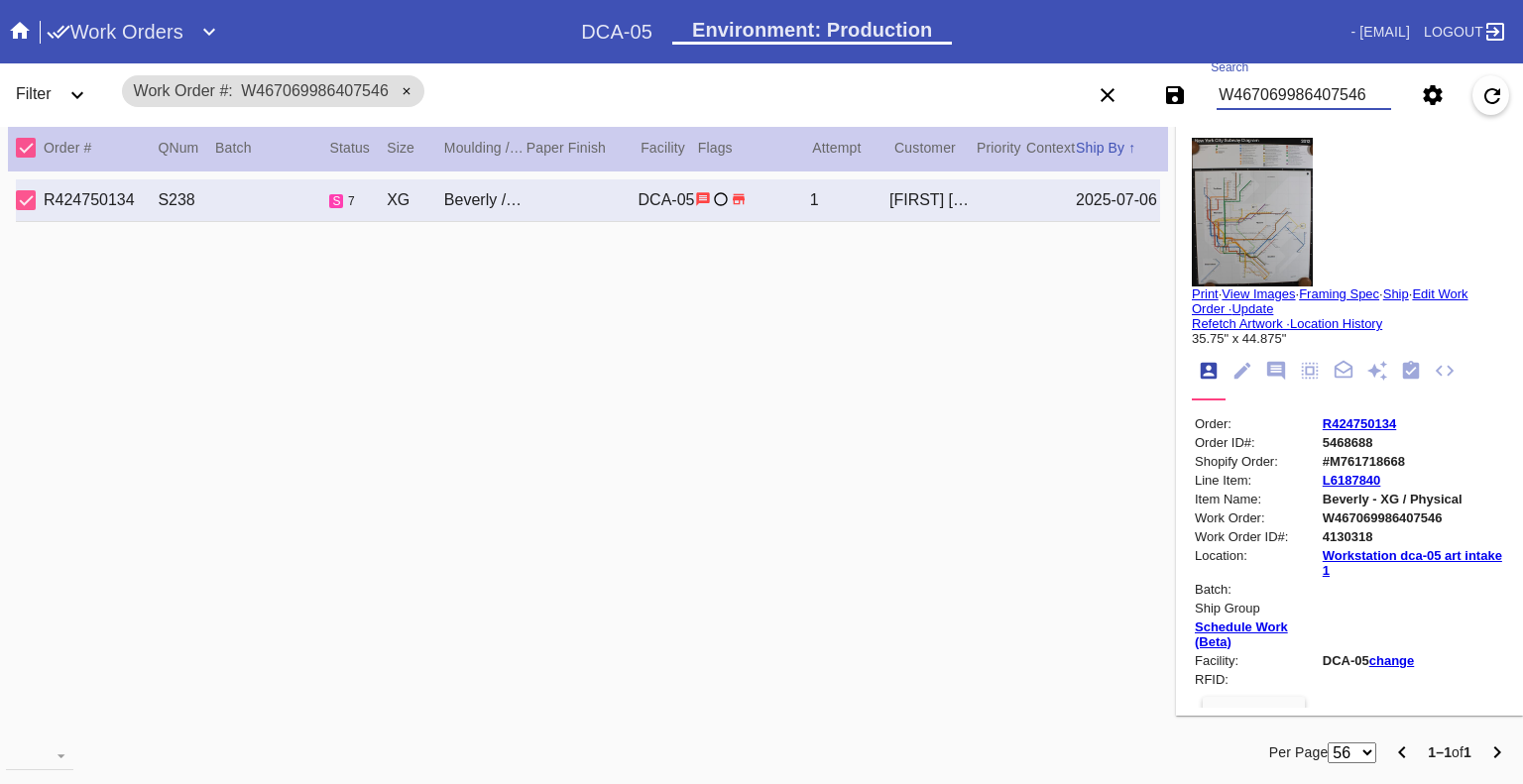 type on "W467069986407546" 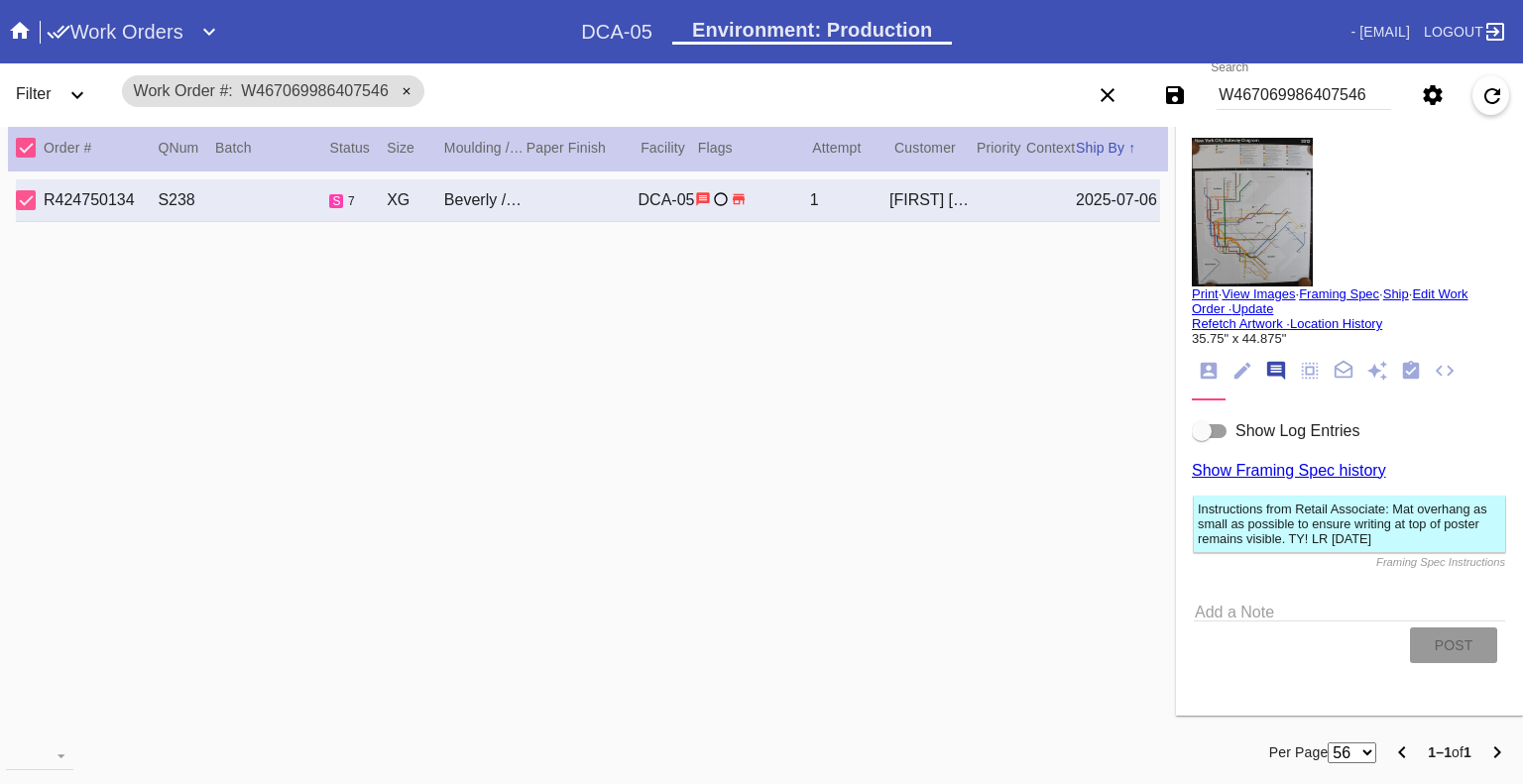 scroll, scrollTop: 122, scrollLeft: 0, axis: vertical 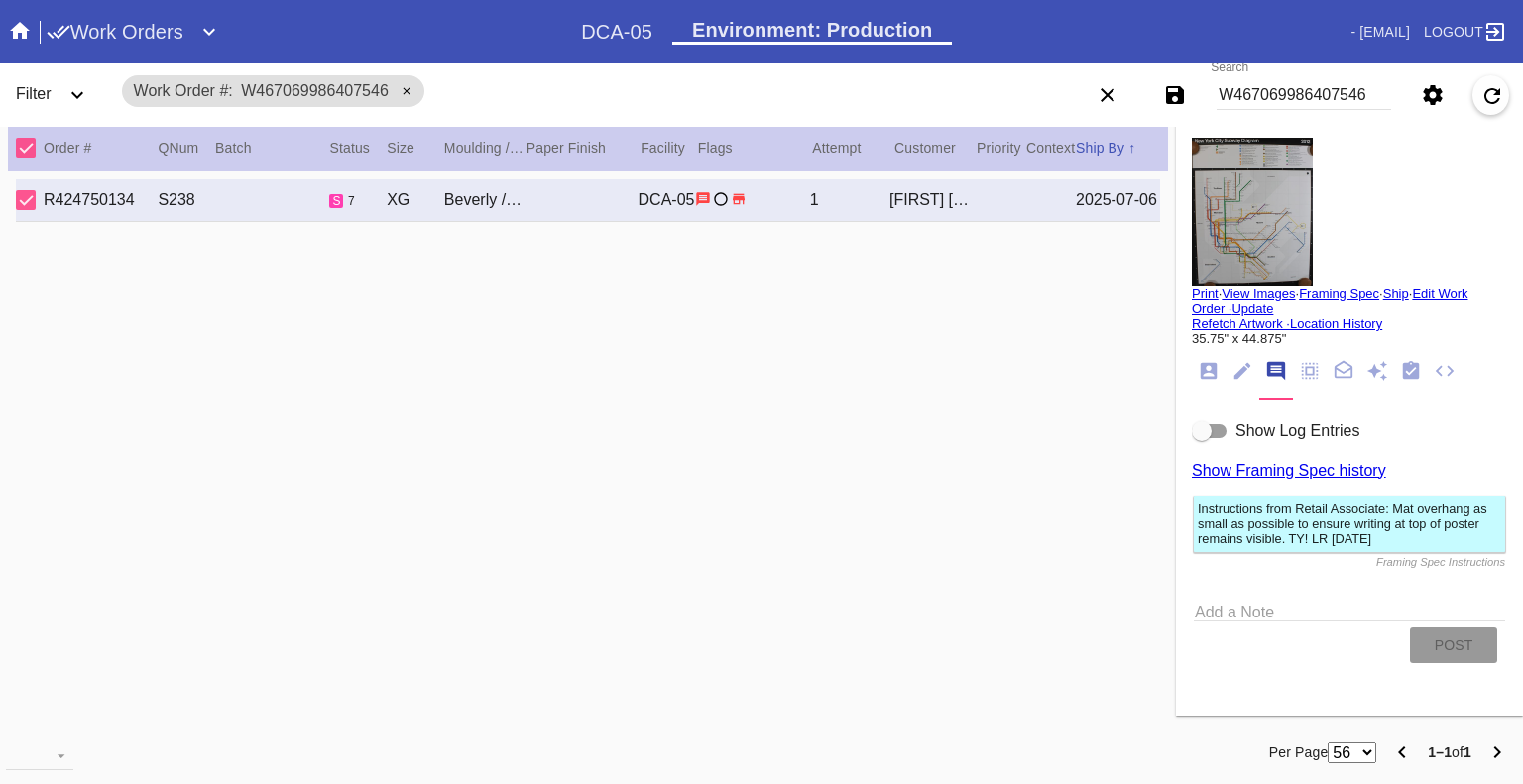 click at bounding box center (1210, 431) 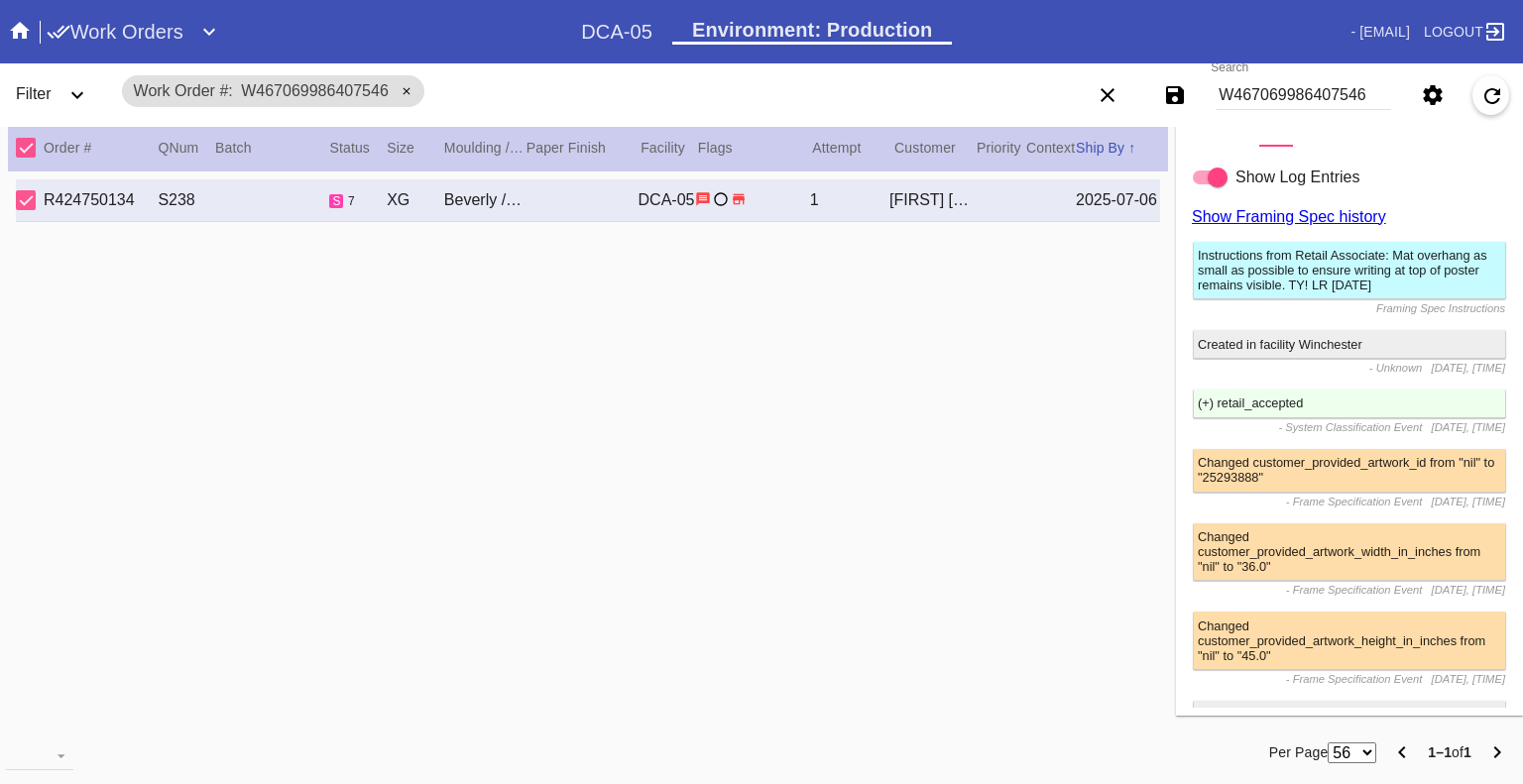 scroll, scrollTop: 0, scrollLeft: 0, axis: both 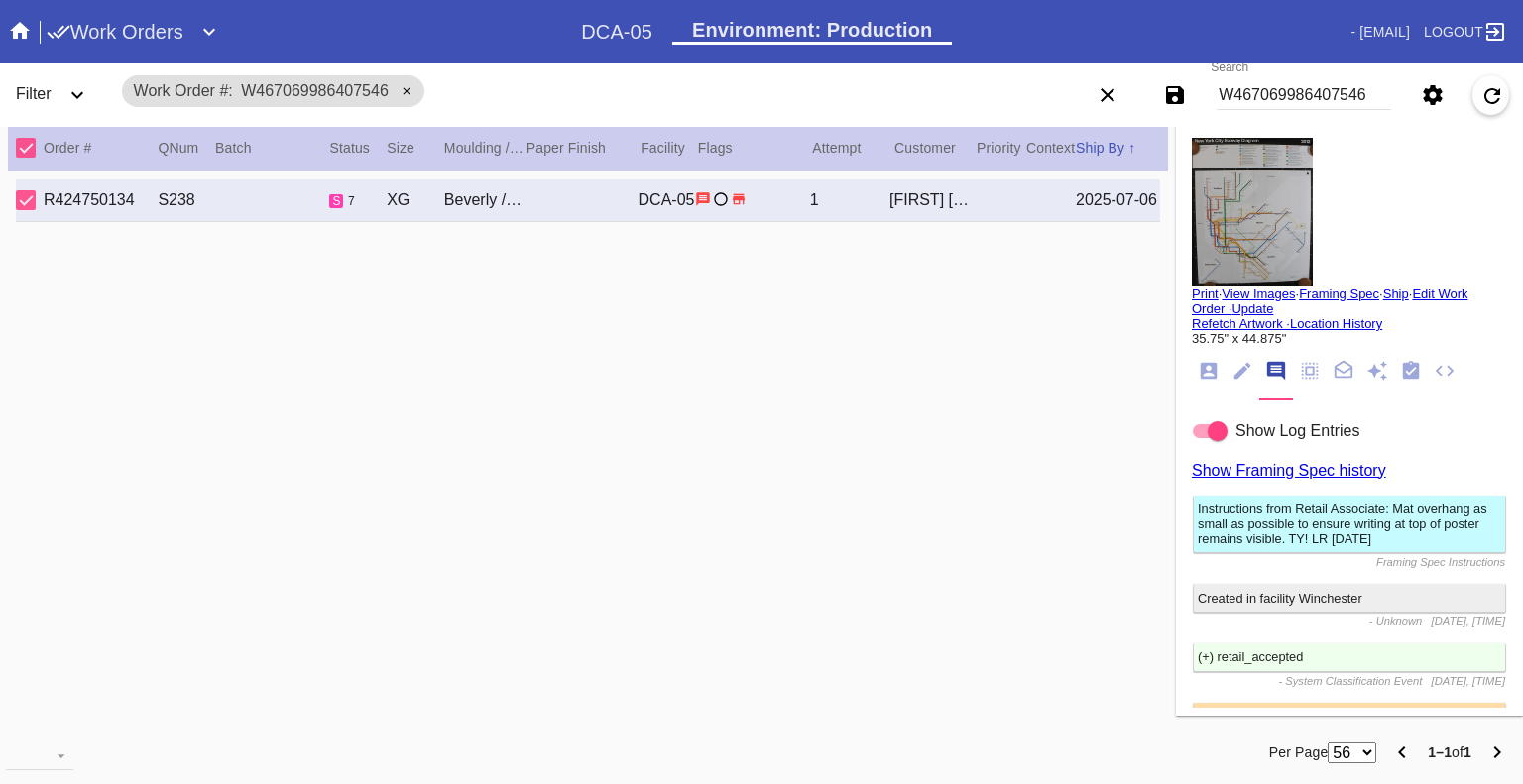 click at bounding box center (1252, 212) 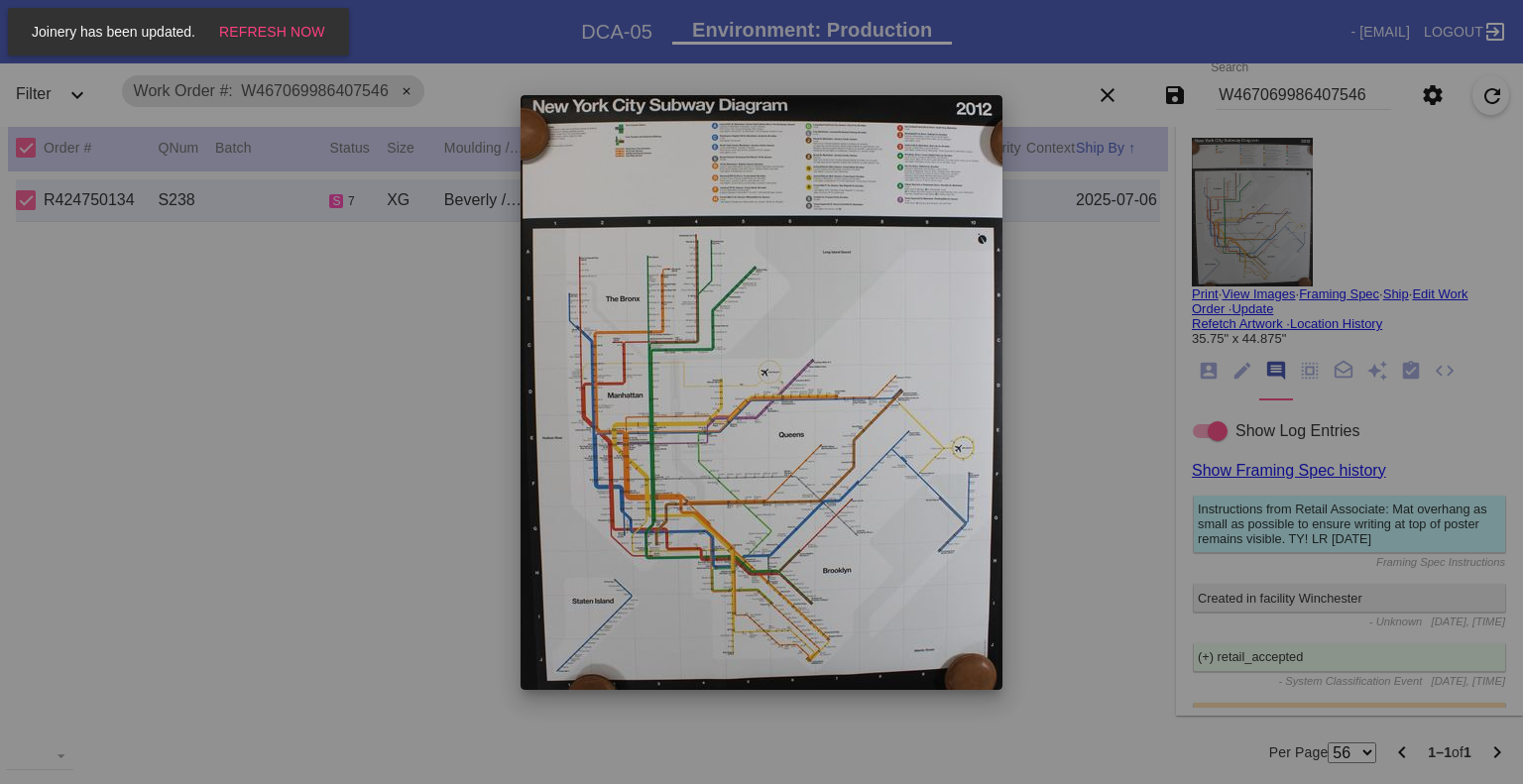 drag, startPoint x: 471, startPoint y: 560, endPoint x: 398, endPoint y: 516, distance: 85.23497 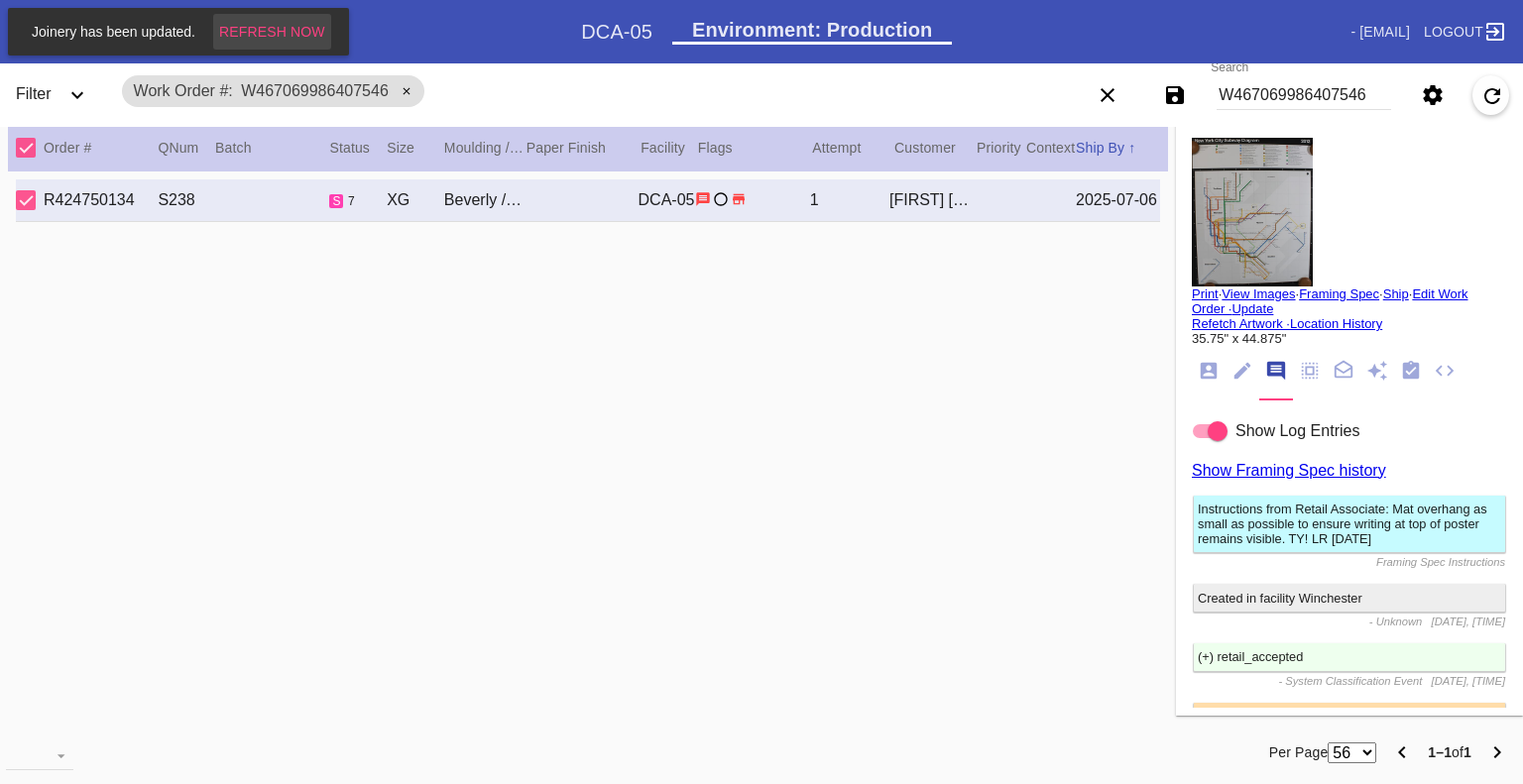 click on "Refresh Now" at bounding box center (272, 32) 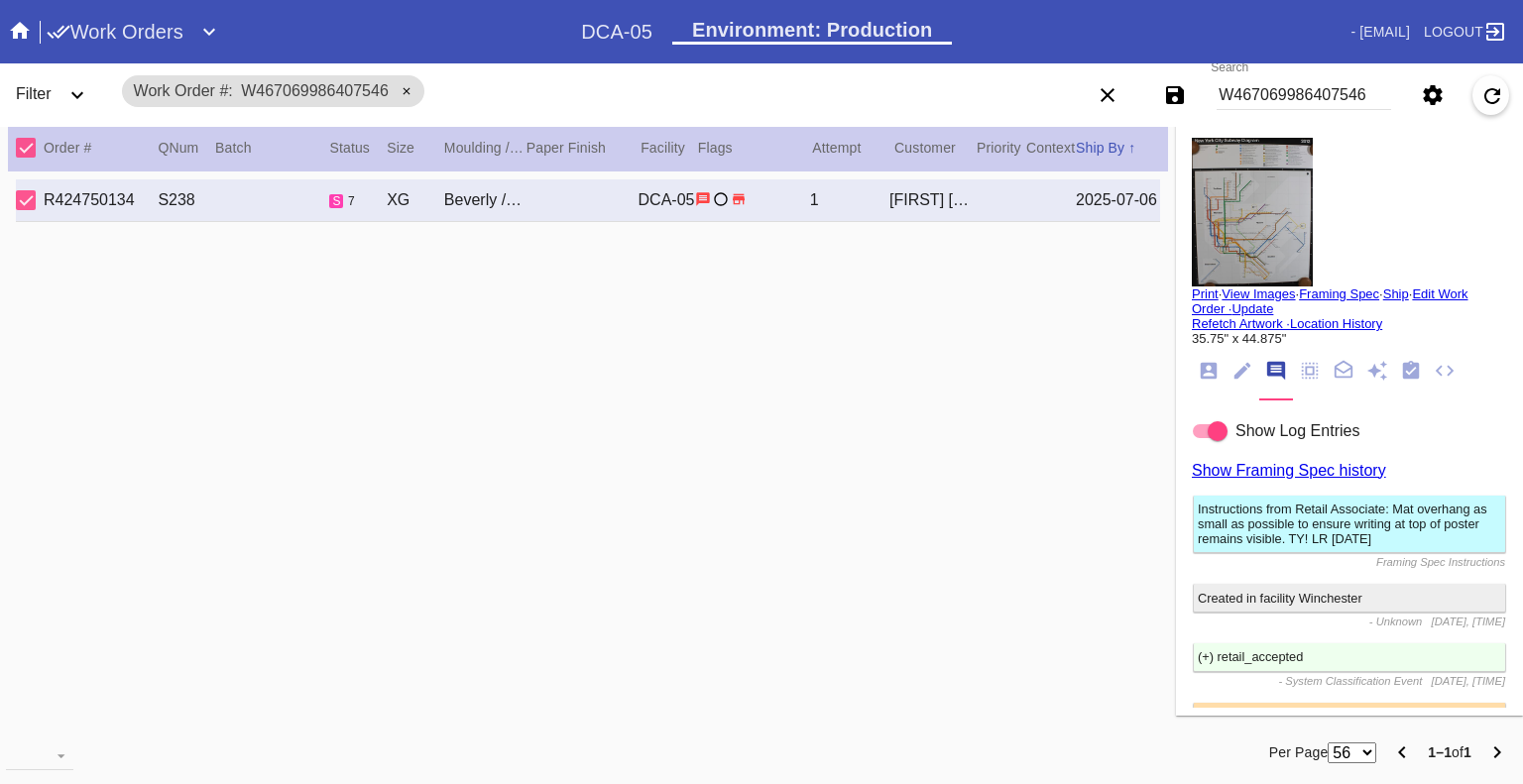 click at bounding box center (20, 30) 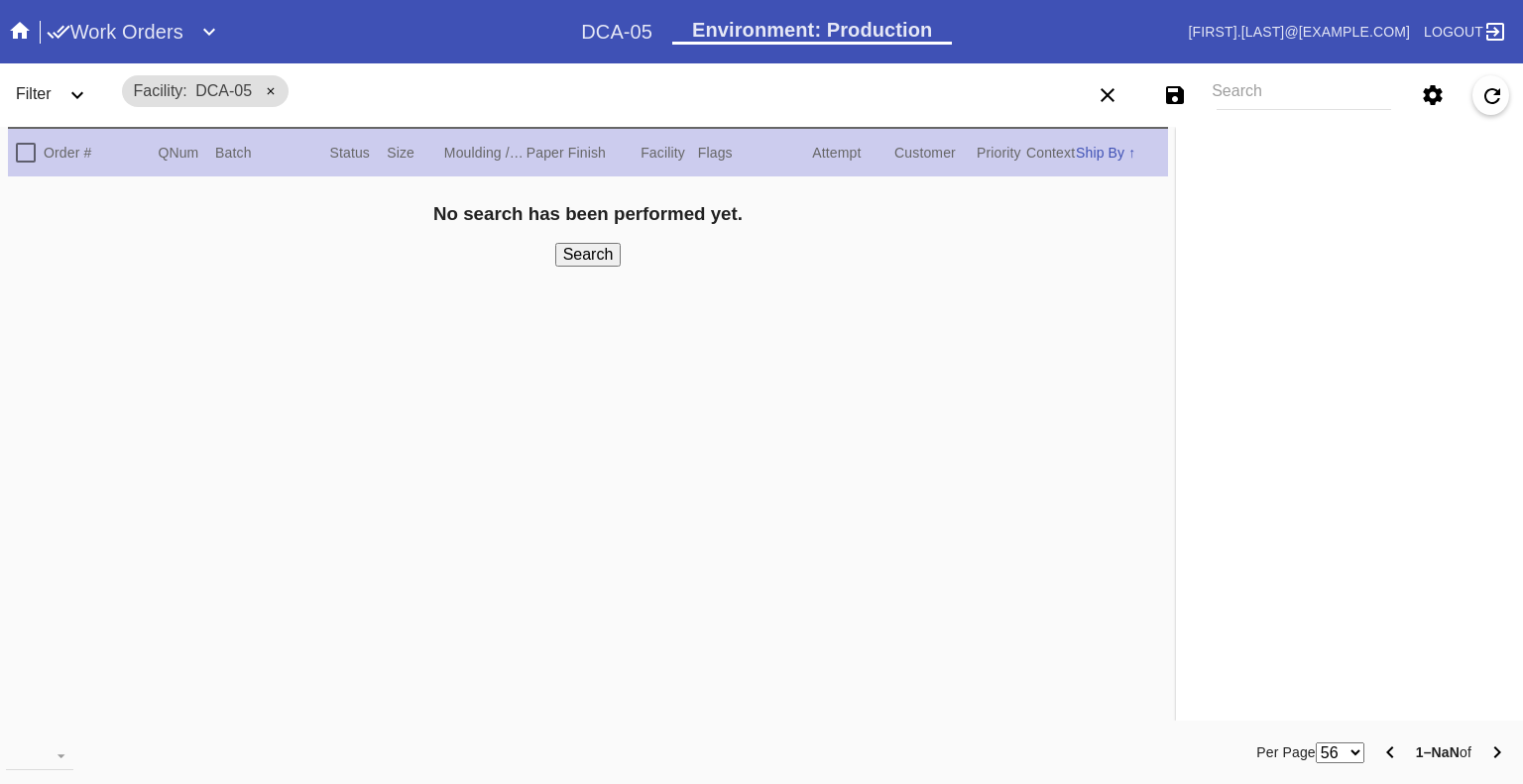 scroll, scrollTop: 0, scrollLeft: 0, axis: both 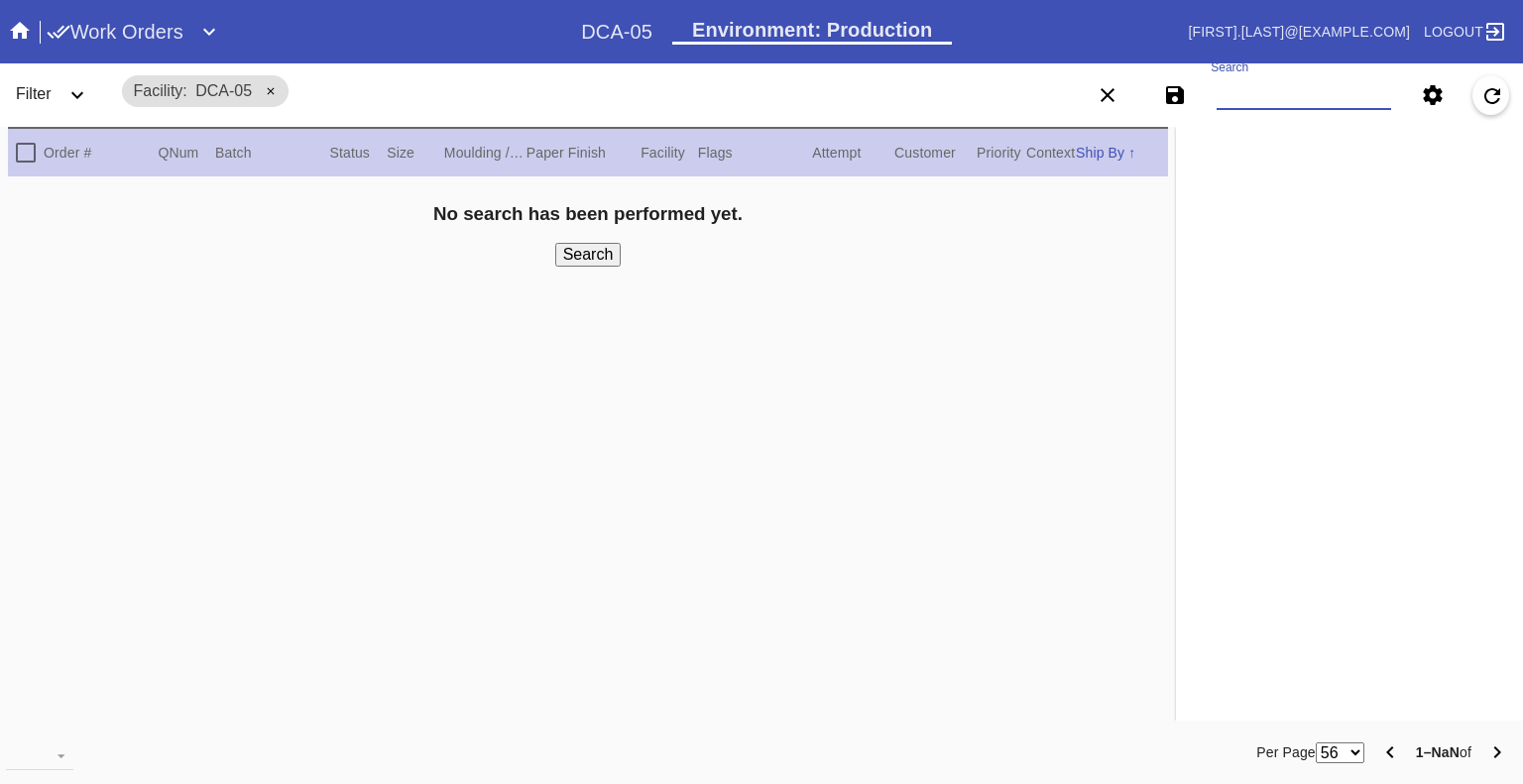 click on "Search" at bounding box center (1304, 95) 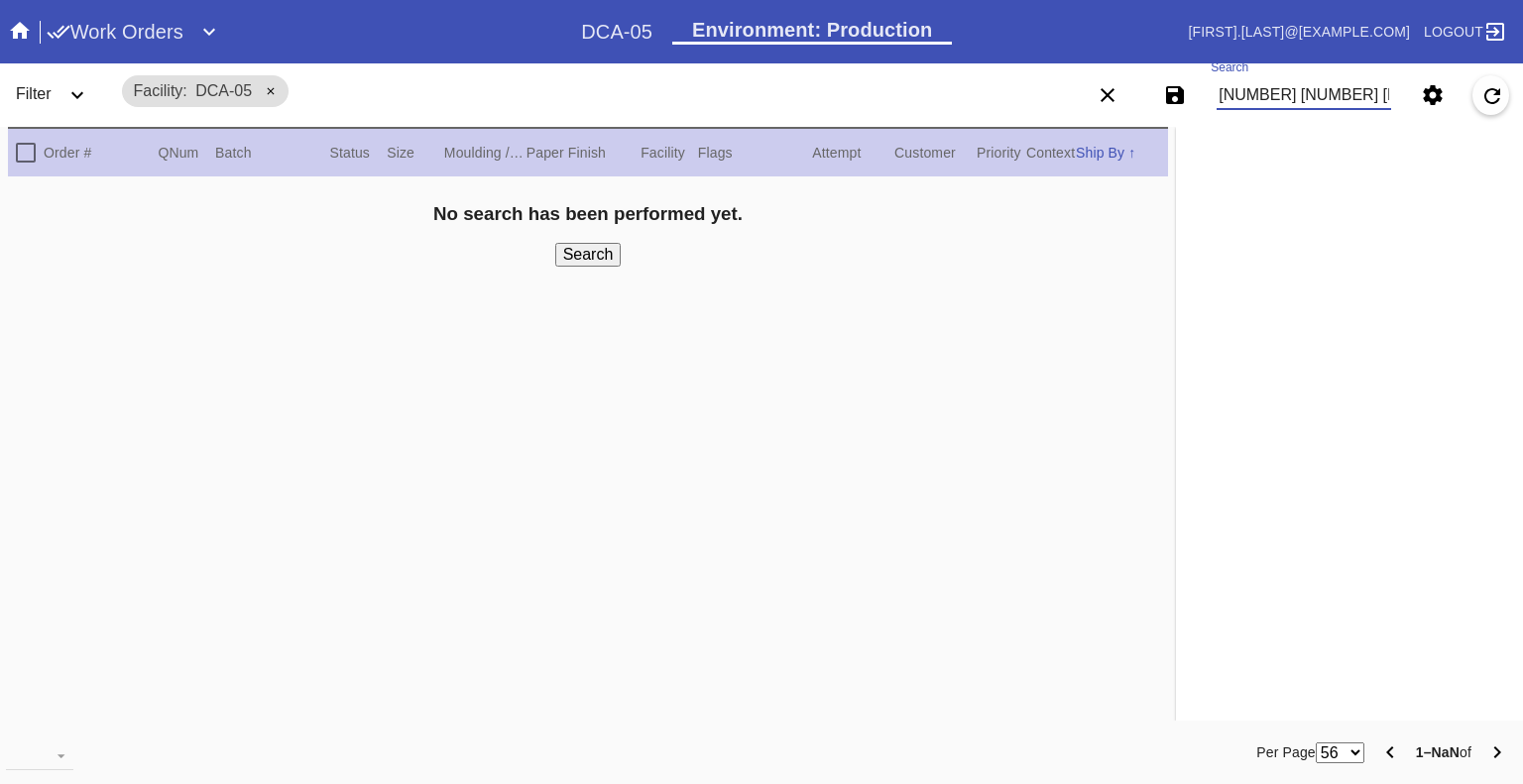 scroll, scrollTop: 0, scrollLeft: 583, axis: horizontal 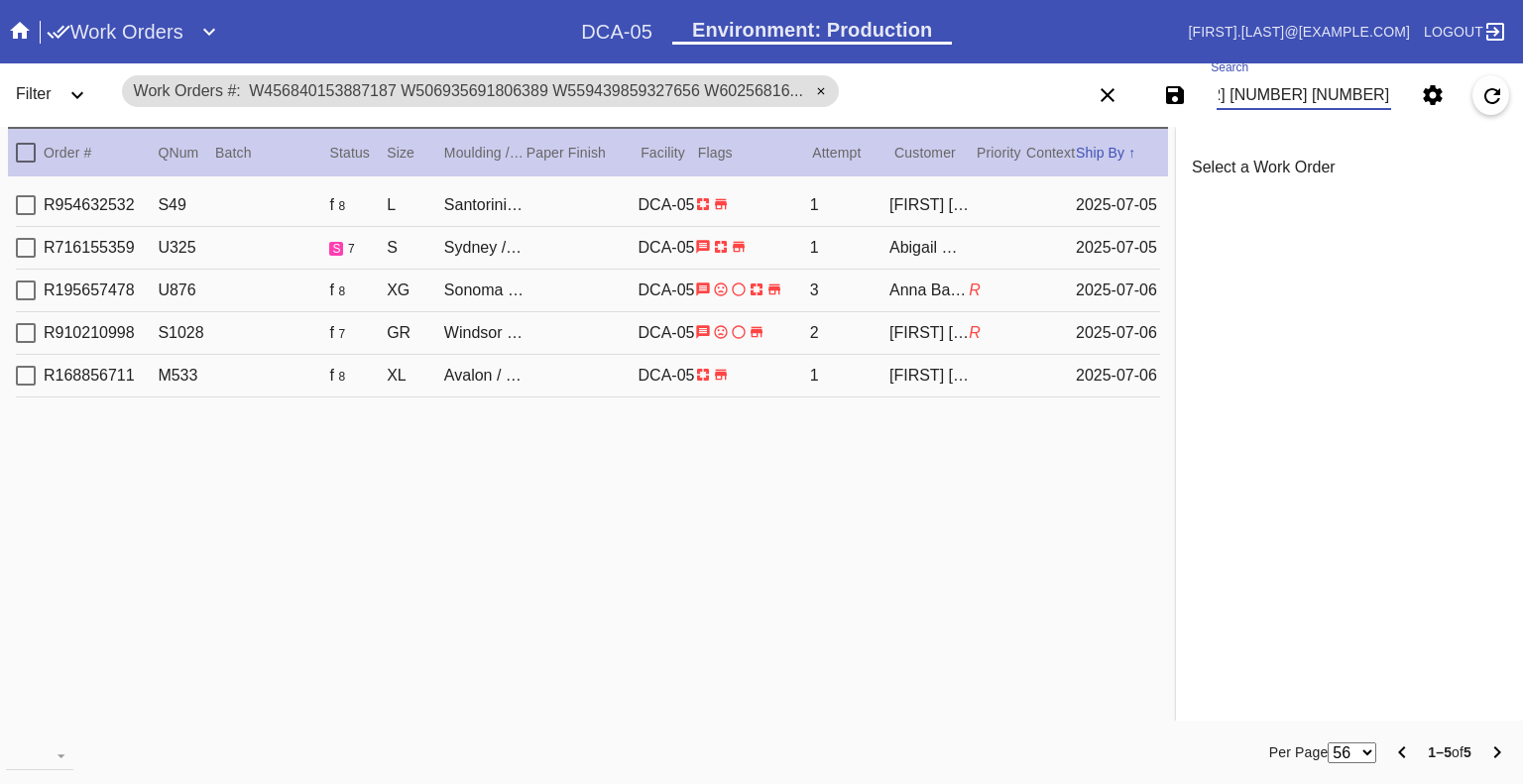 type on "[NUMBER] [NUMBER] [NUMBER] [NUMBER] [NUMBER]" 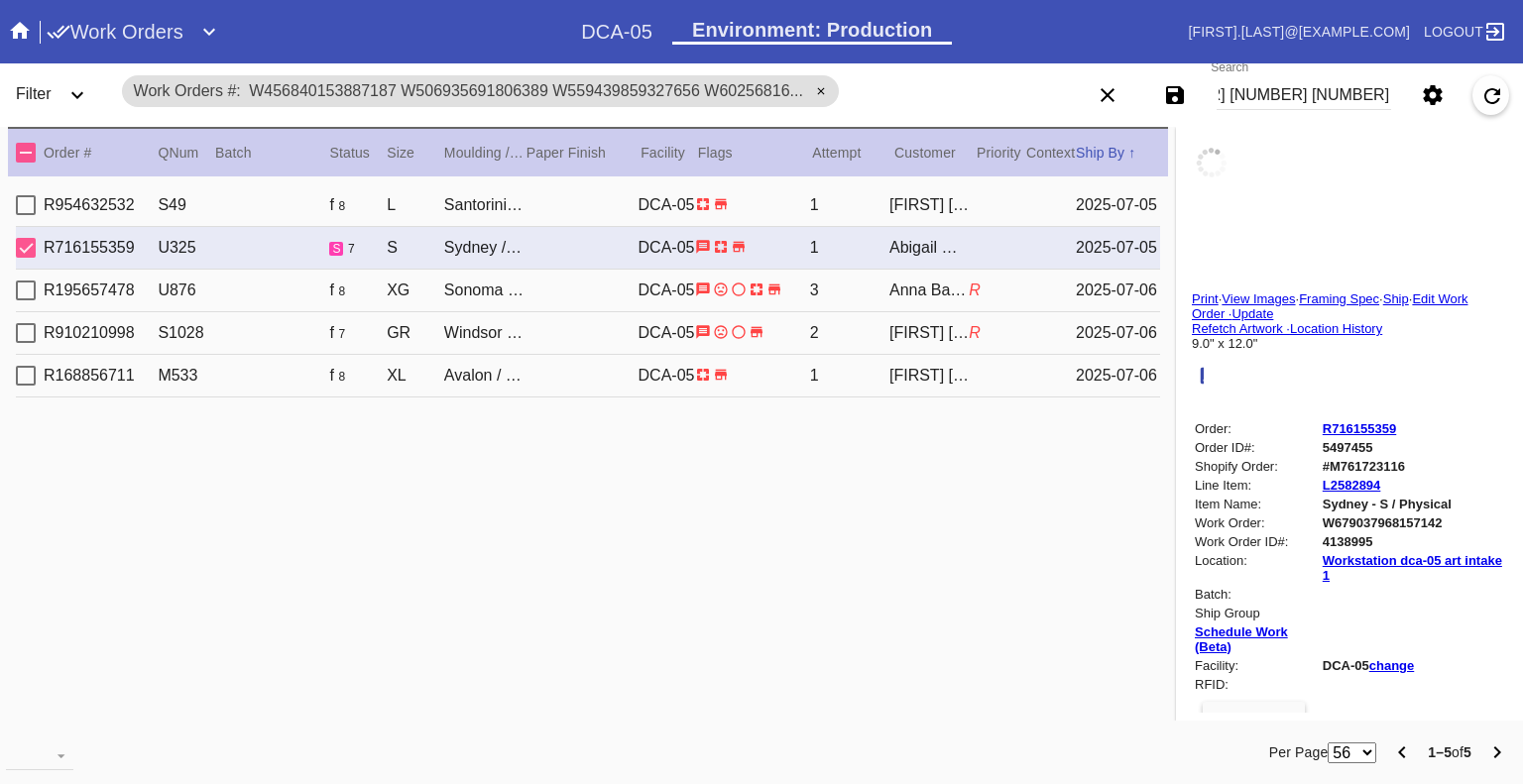 scroll, scrollTop: 0, scrollLeft: 0, axis: both 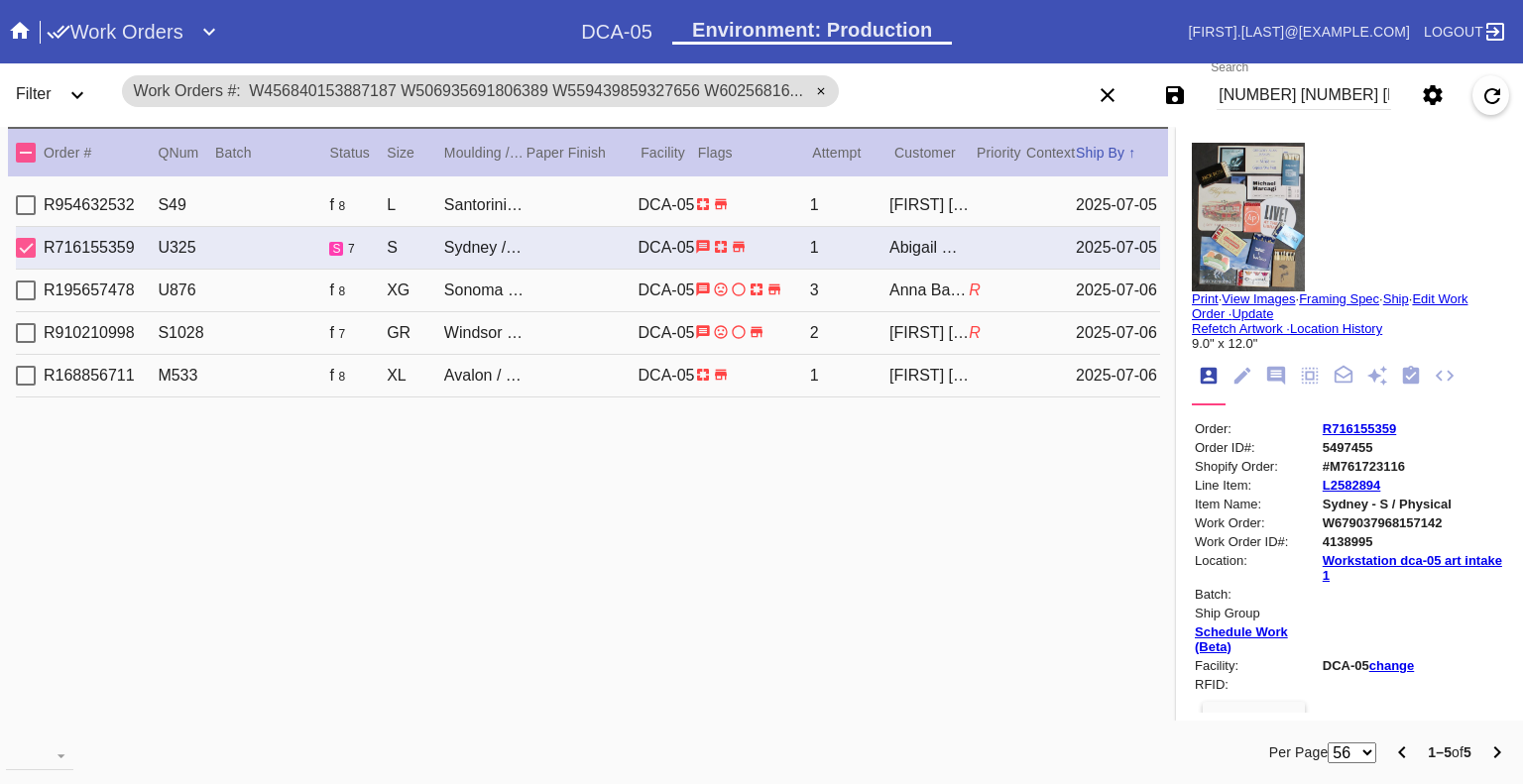 click at bounding box center (20, 31) 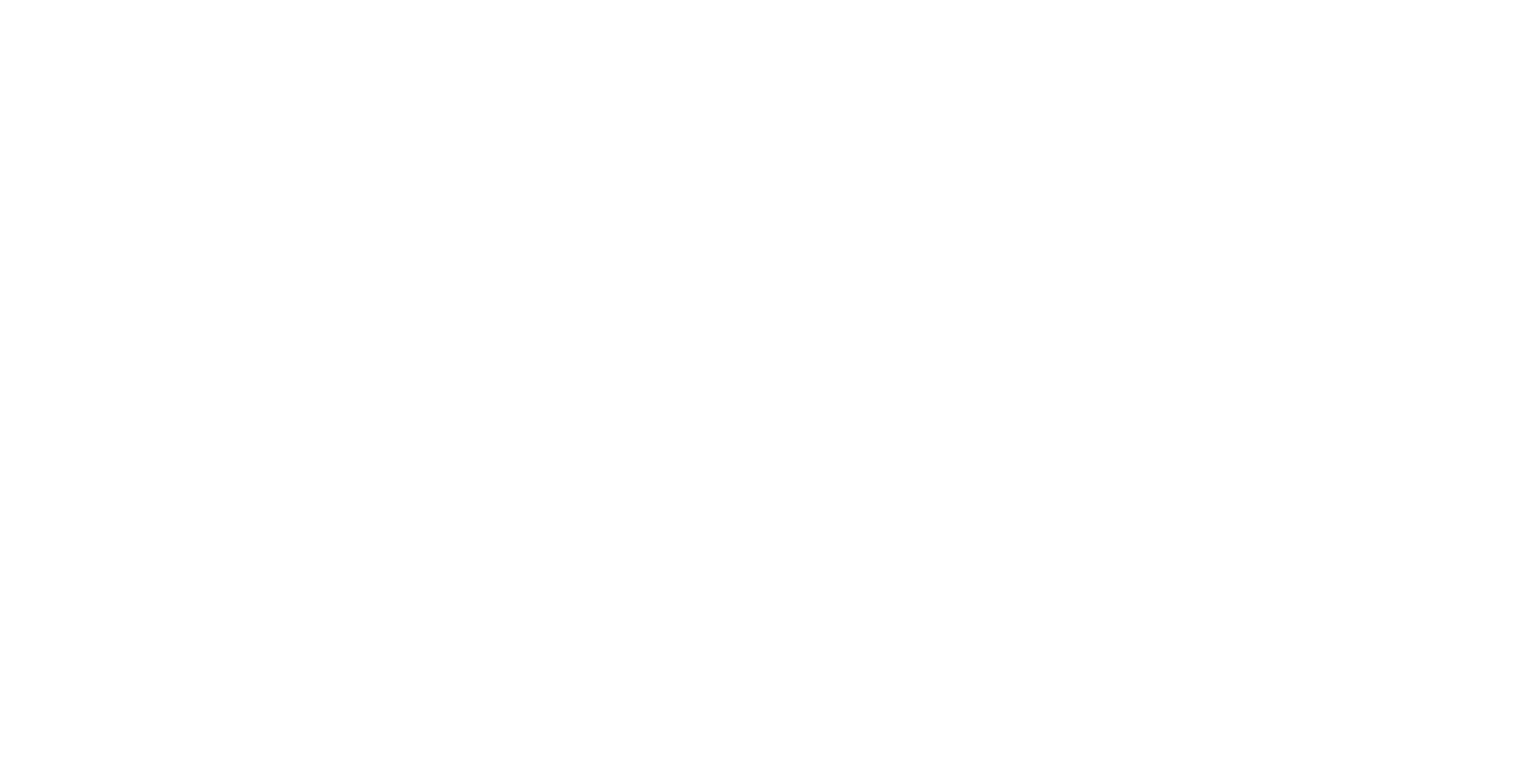 scroll, scrollTop: 0, scrollLeft: 0, axis: both 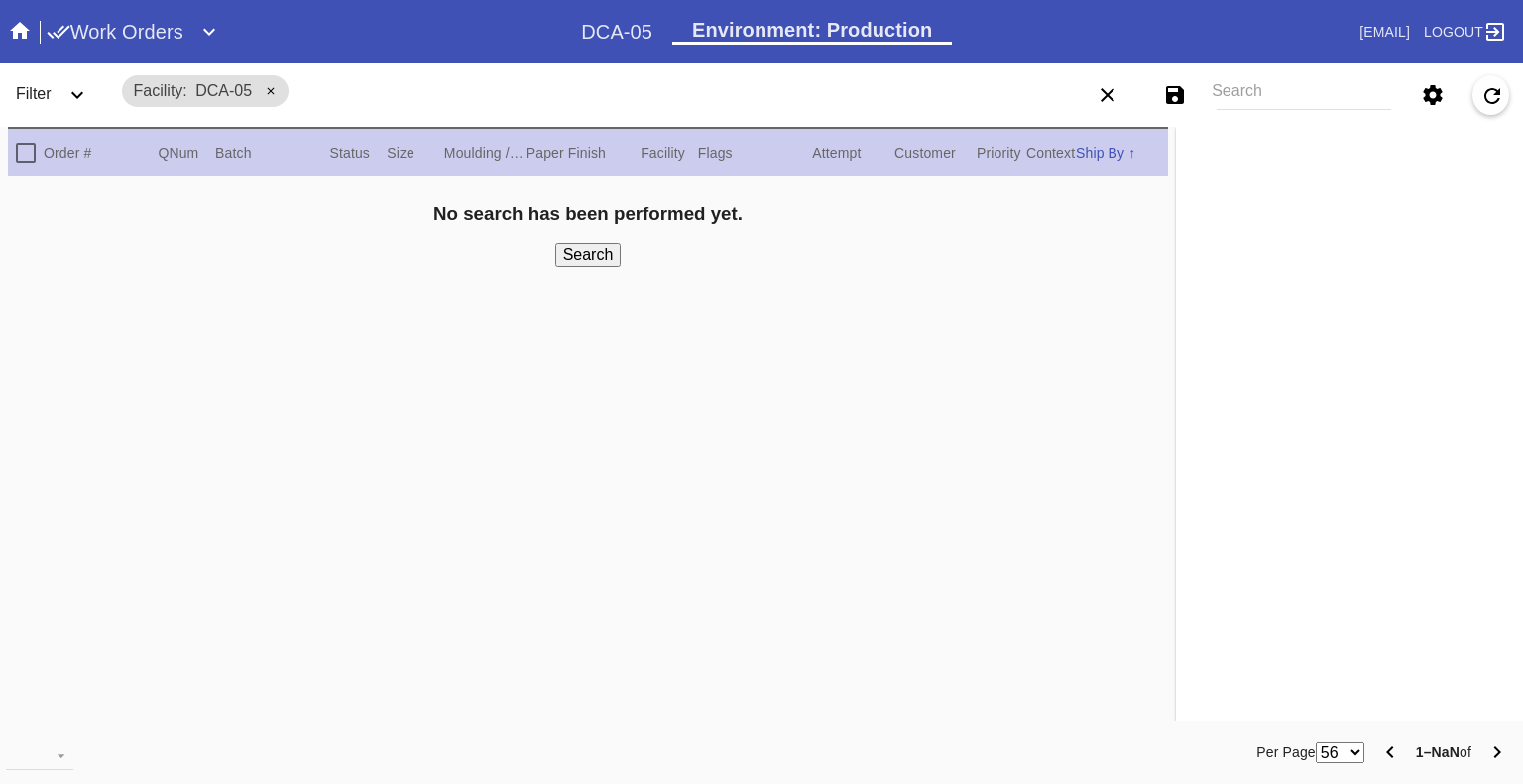 click on "Filter" at bounding box center [59, 95] 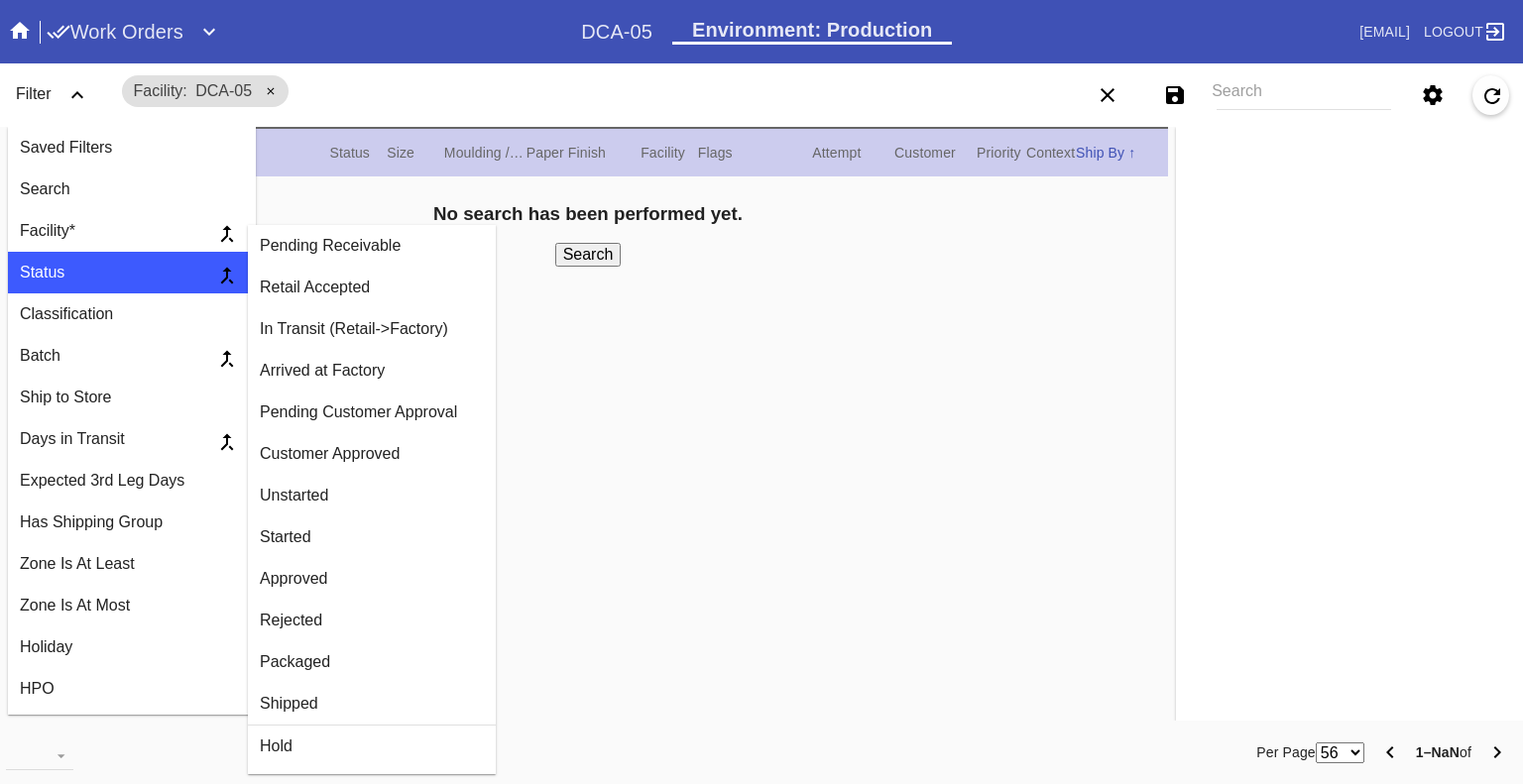 click on "Arrived at Factory" at bounding box center [372, 246] 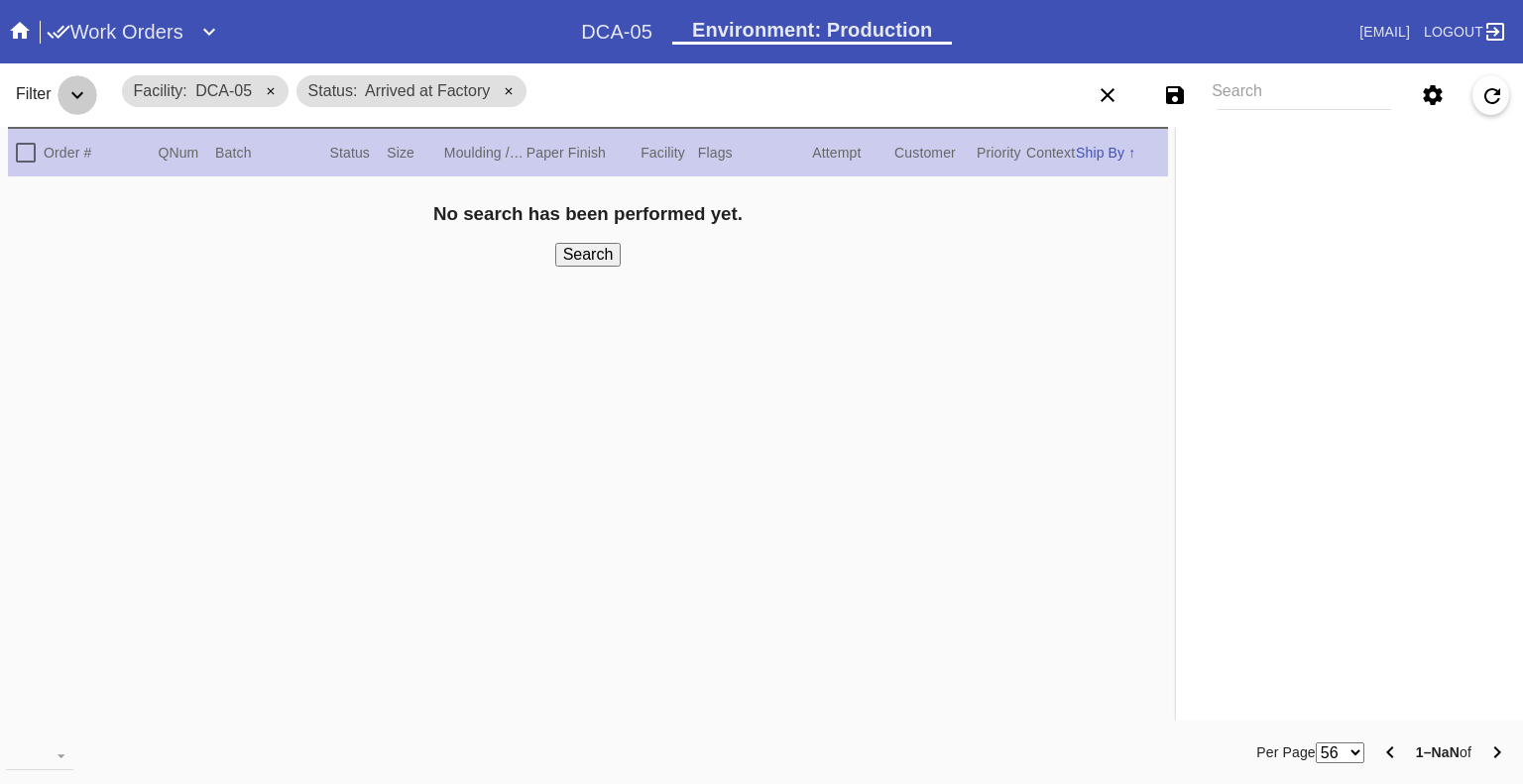 click at bounding box center [77, 95] 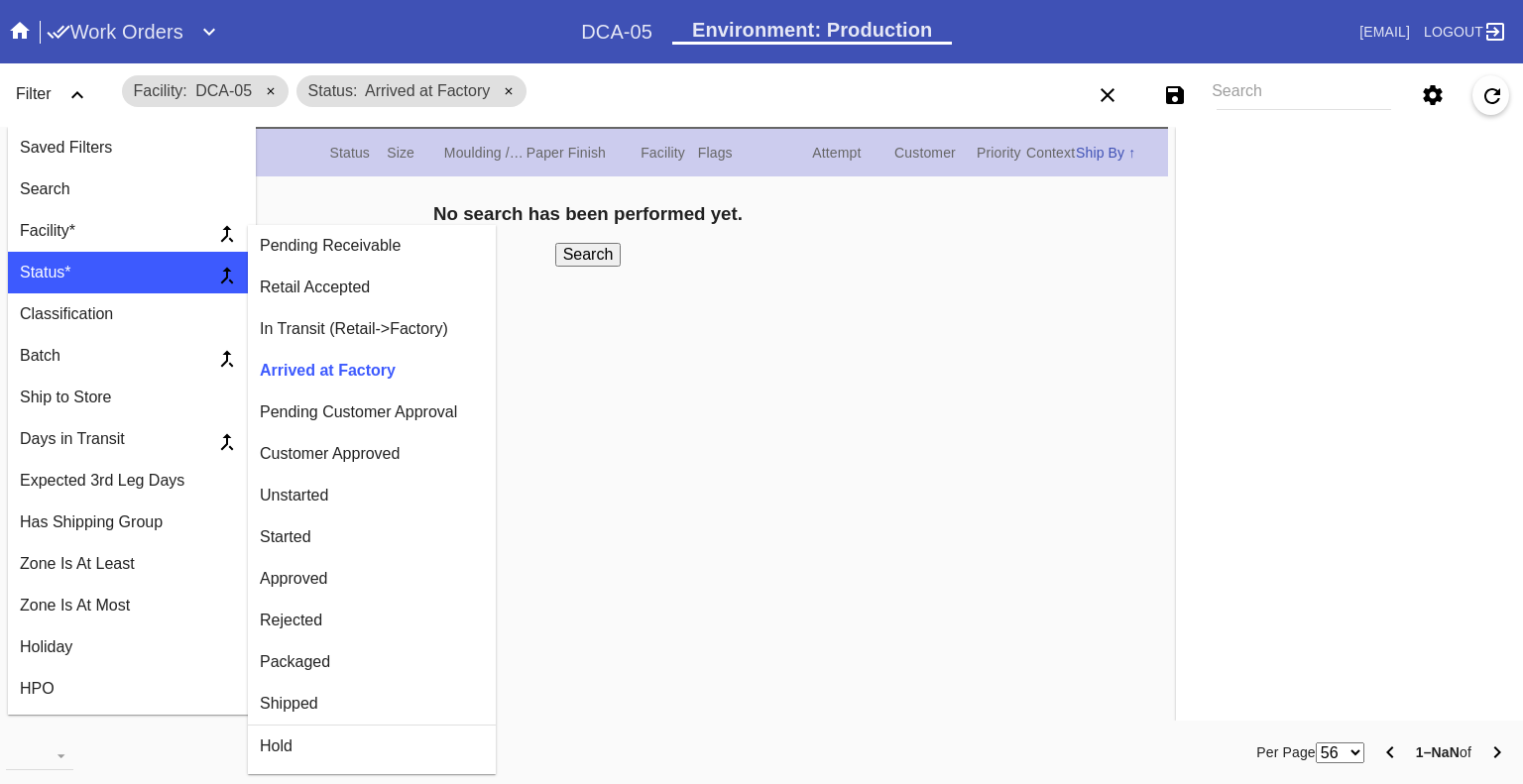 click on "Customer Approved" at bounding box center [372, 246] 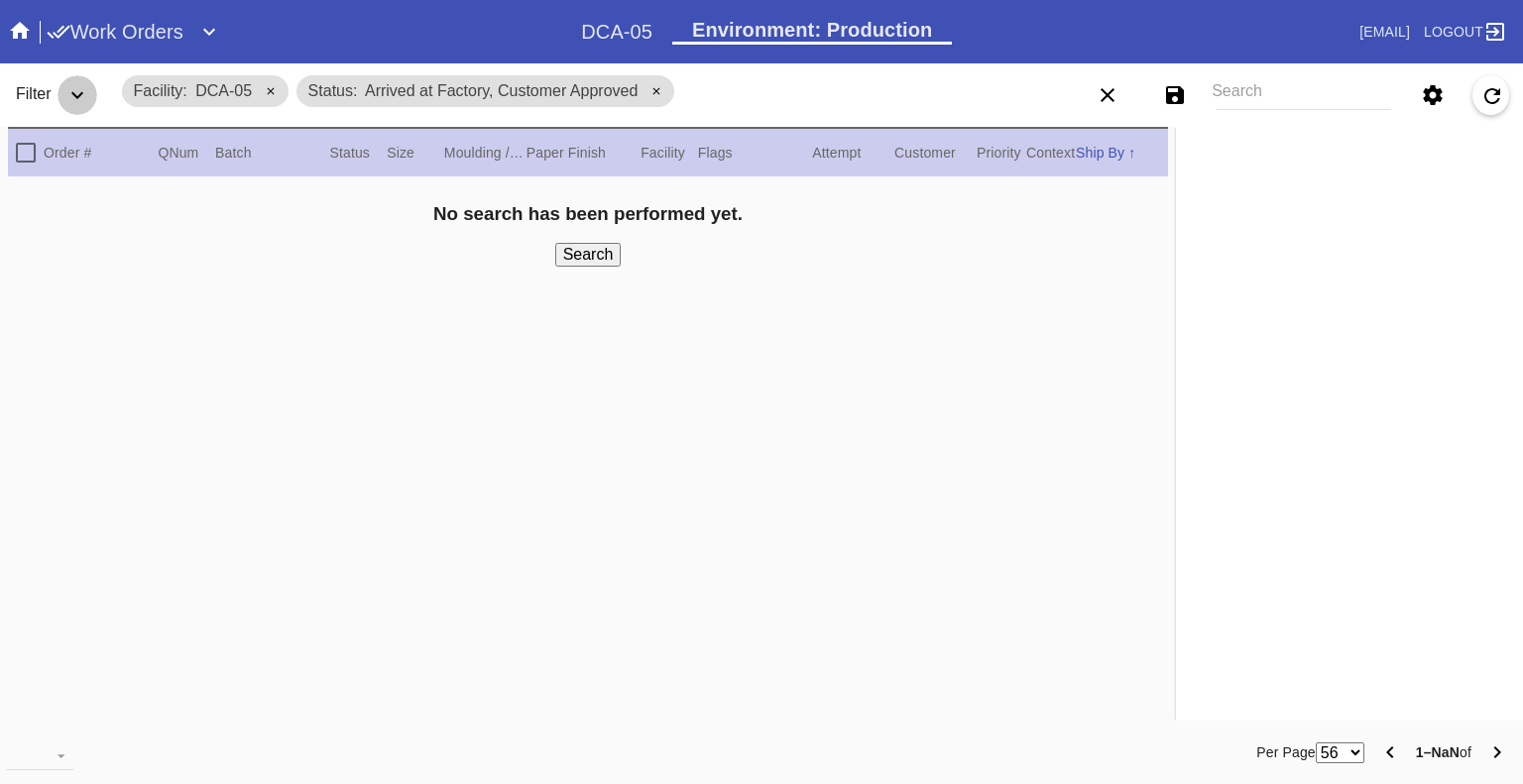 click at bounding box center (77, 95) 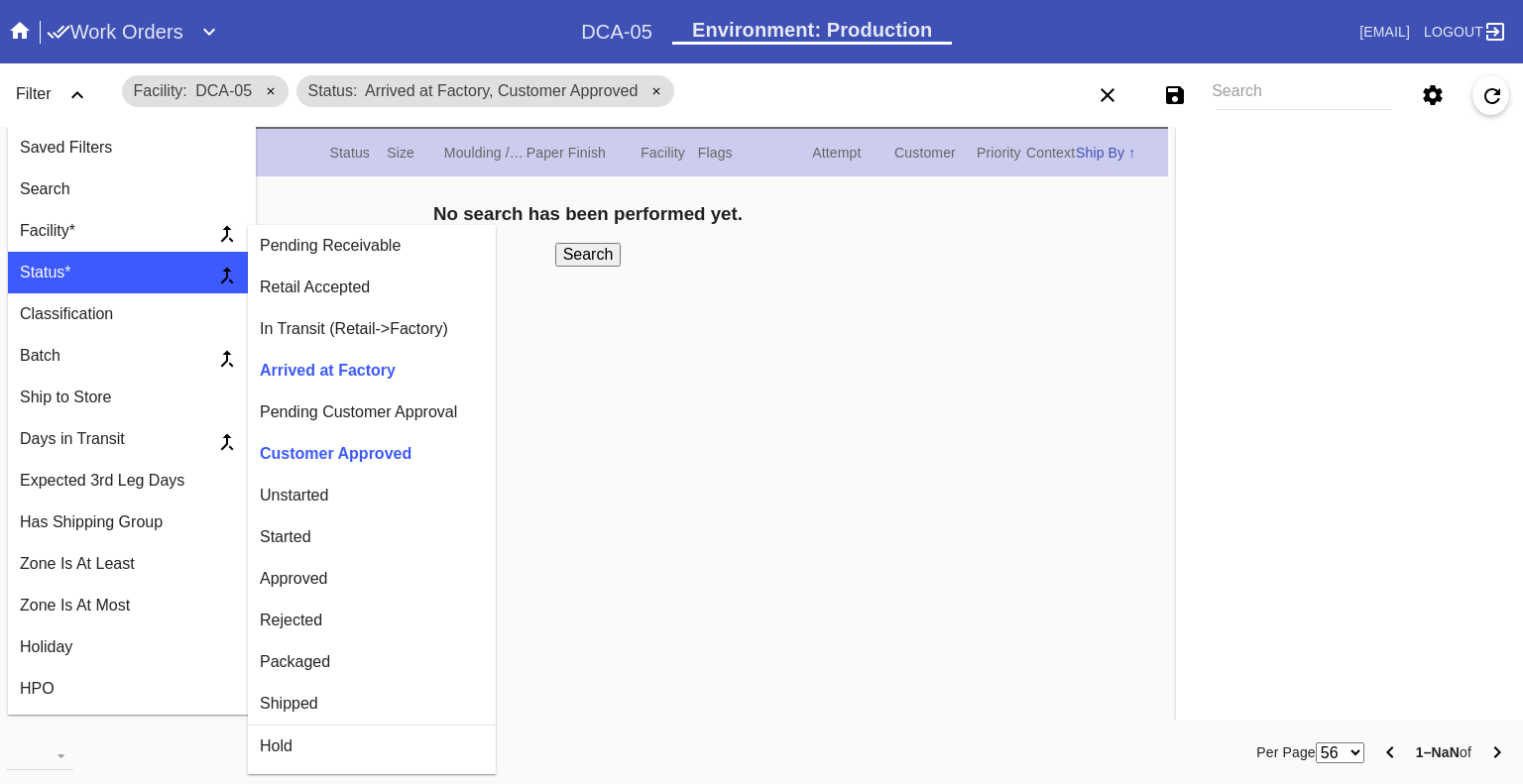 click on "Unstarted" at bounding box center [372, 246] 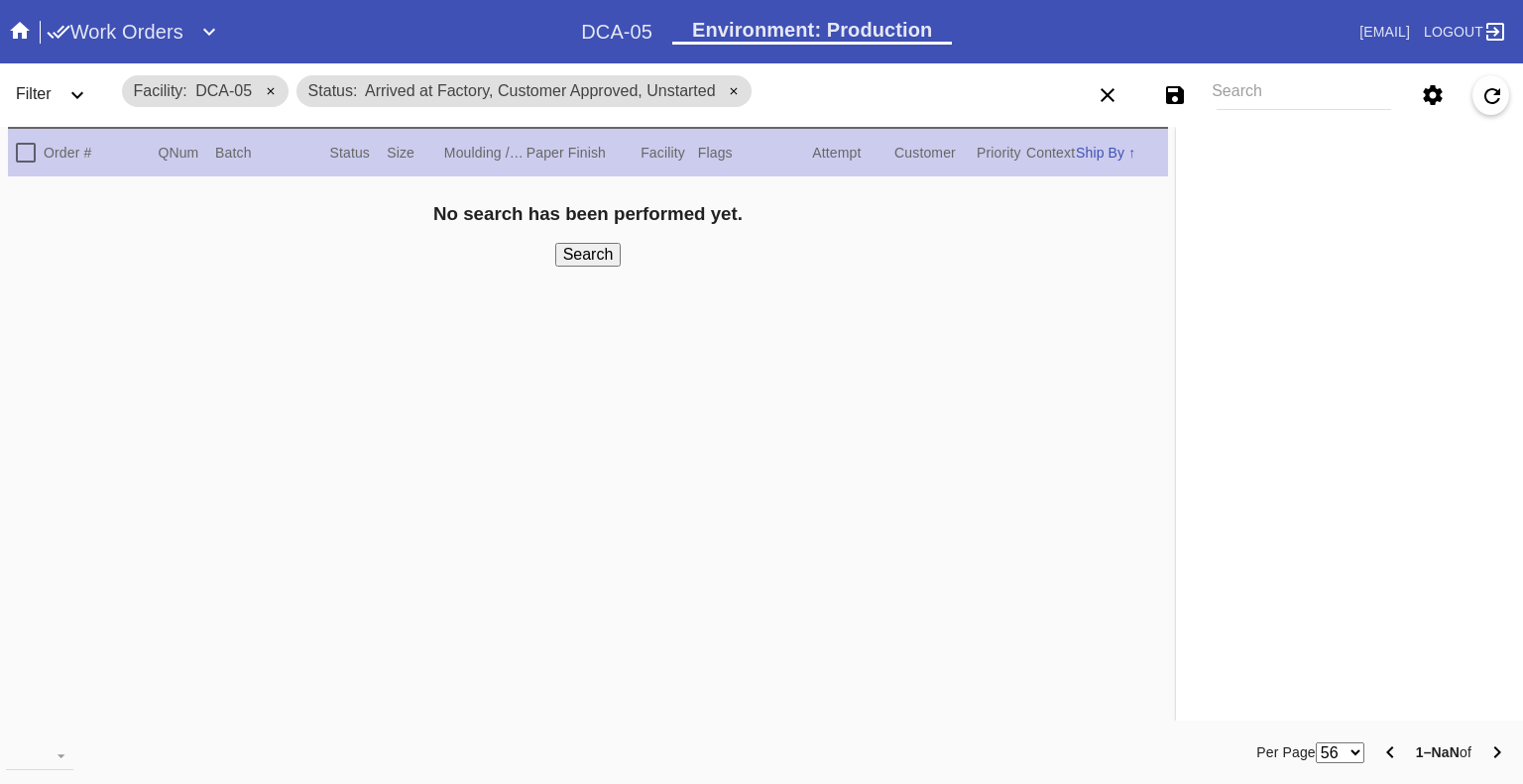 click on "Filter" at bounding box center (59, 95) 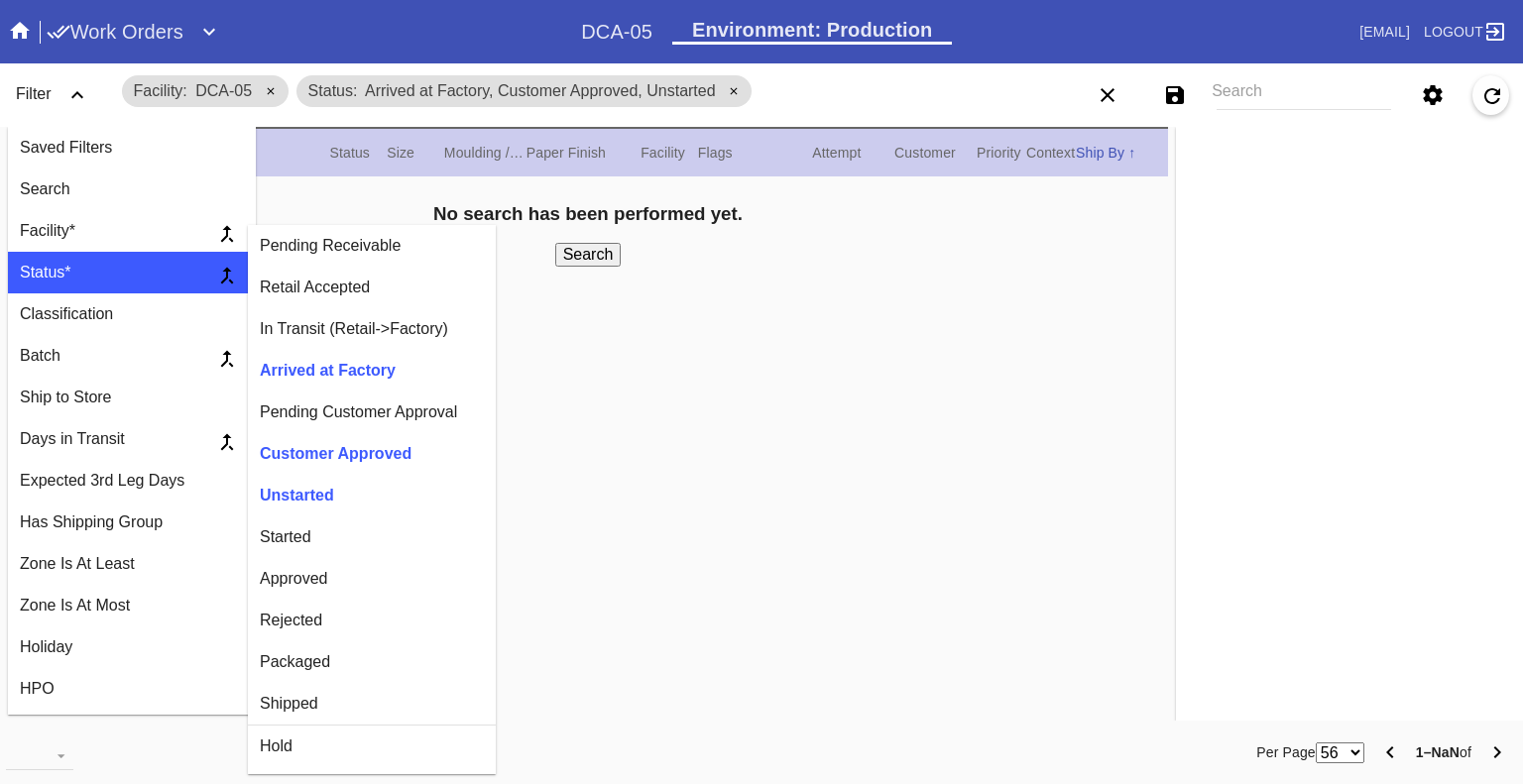 click on "Started" at bounding box center (372, 246) 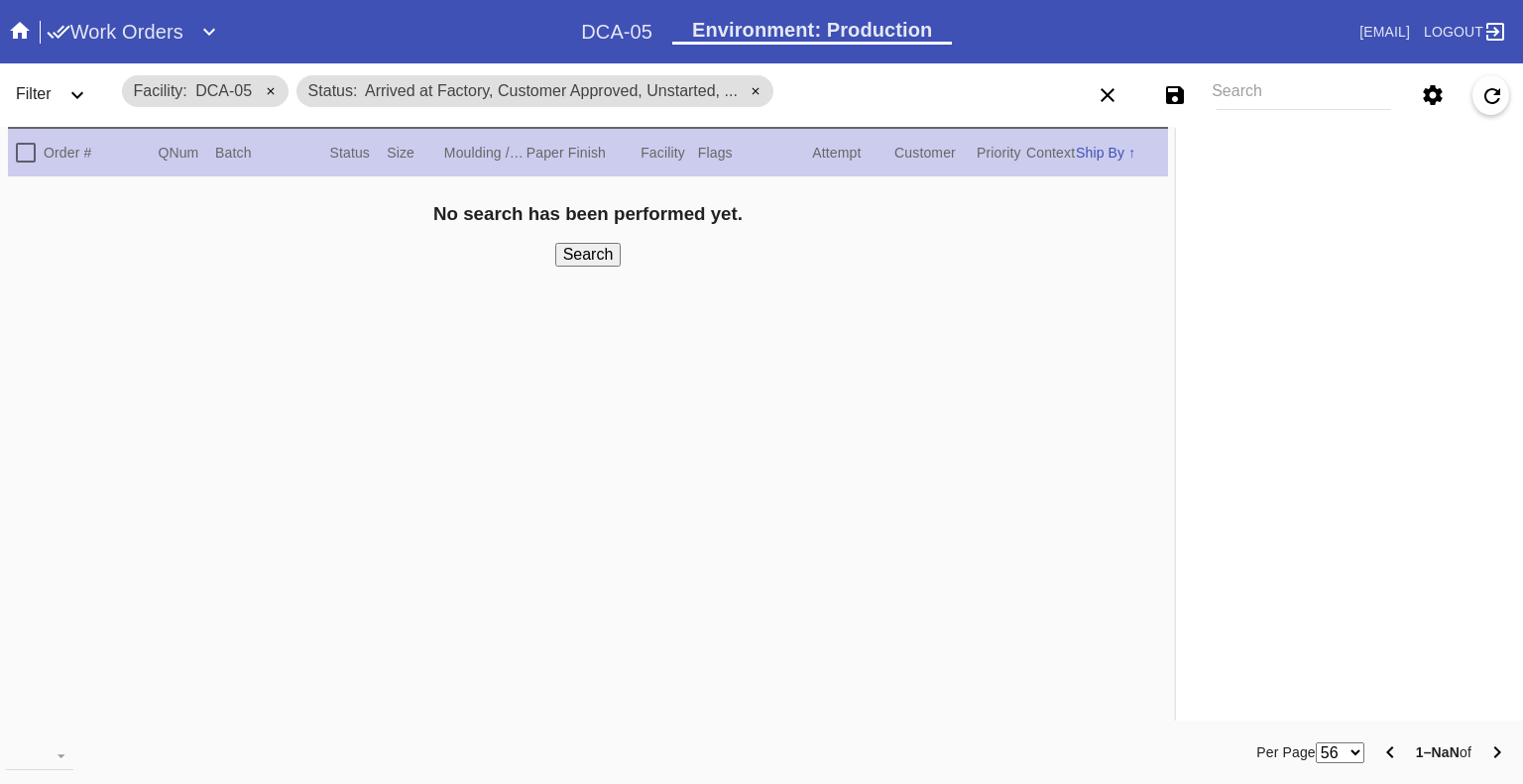 click at bounding box center (77, 95) 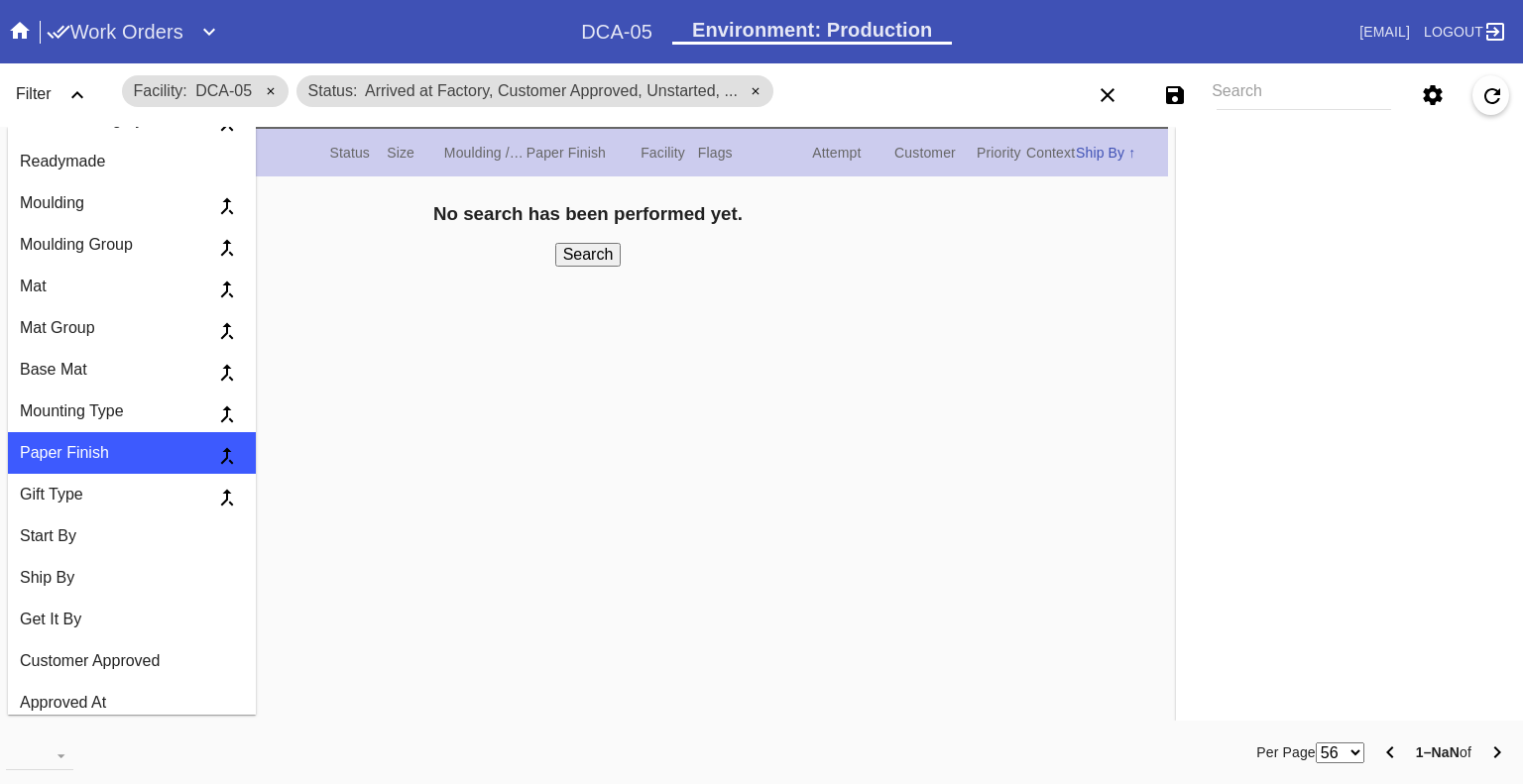 scroll, scrollTop: 1288, scrollLeft: 0, axis: vertical 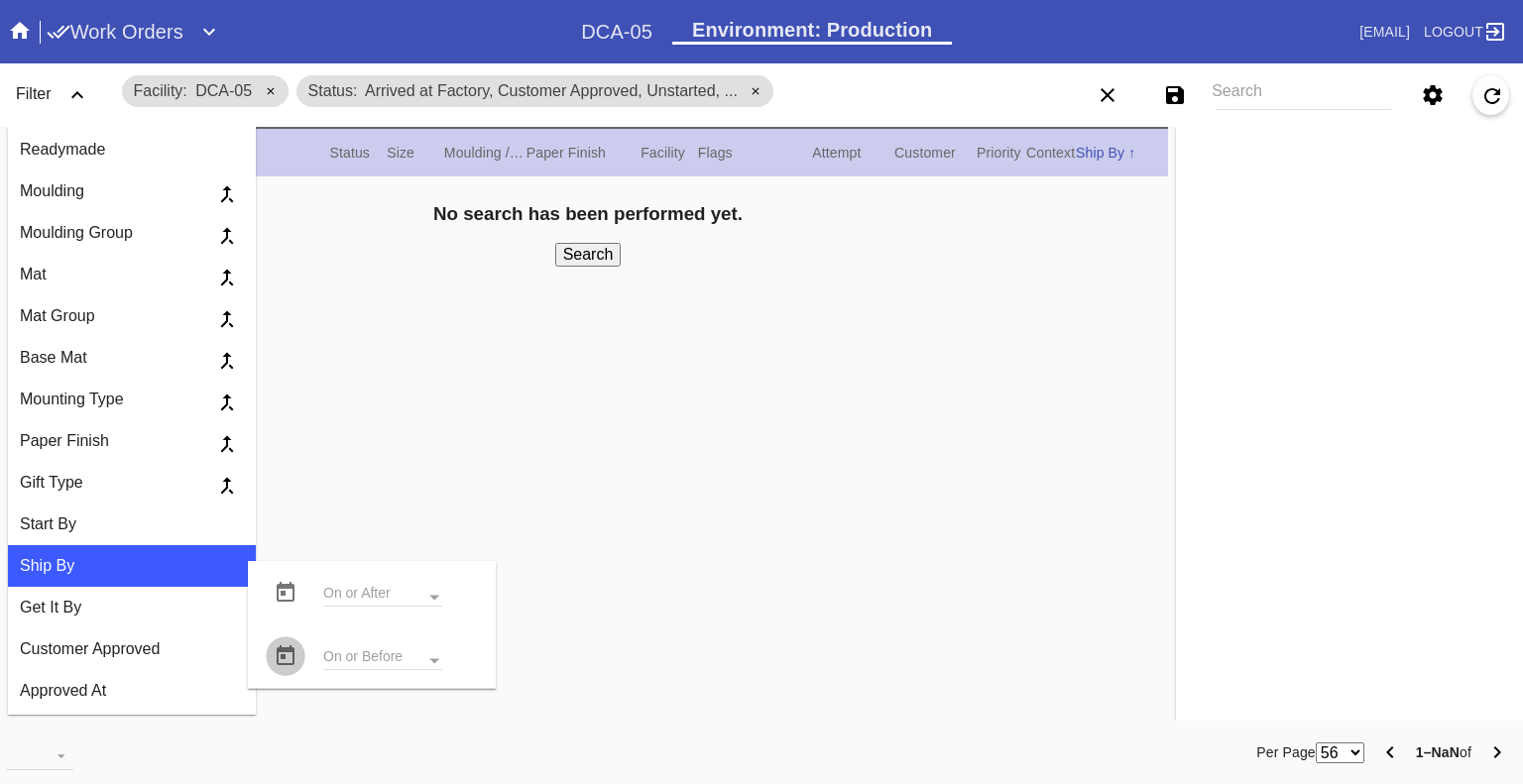 click at bounding box center (286, 593) 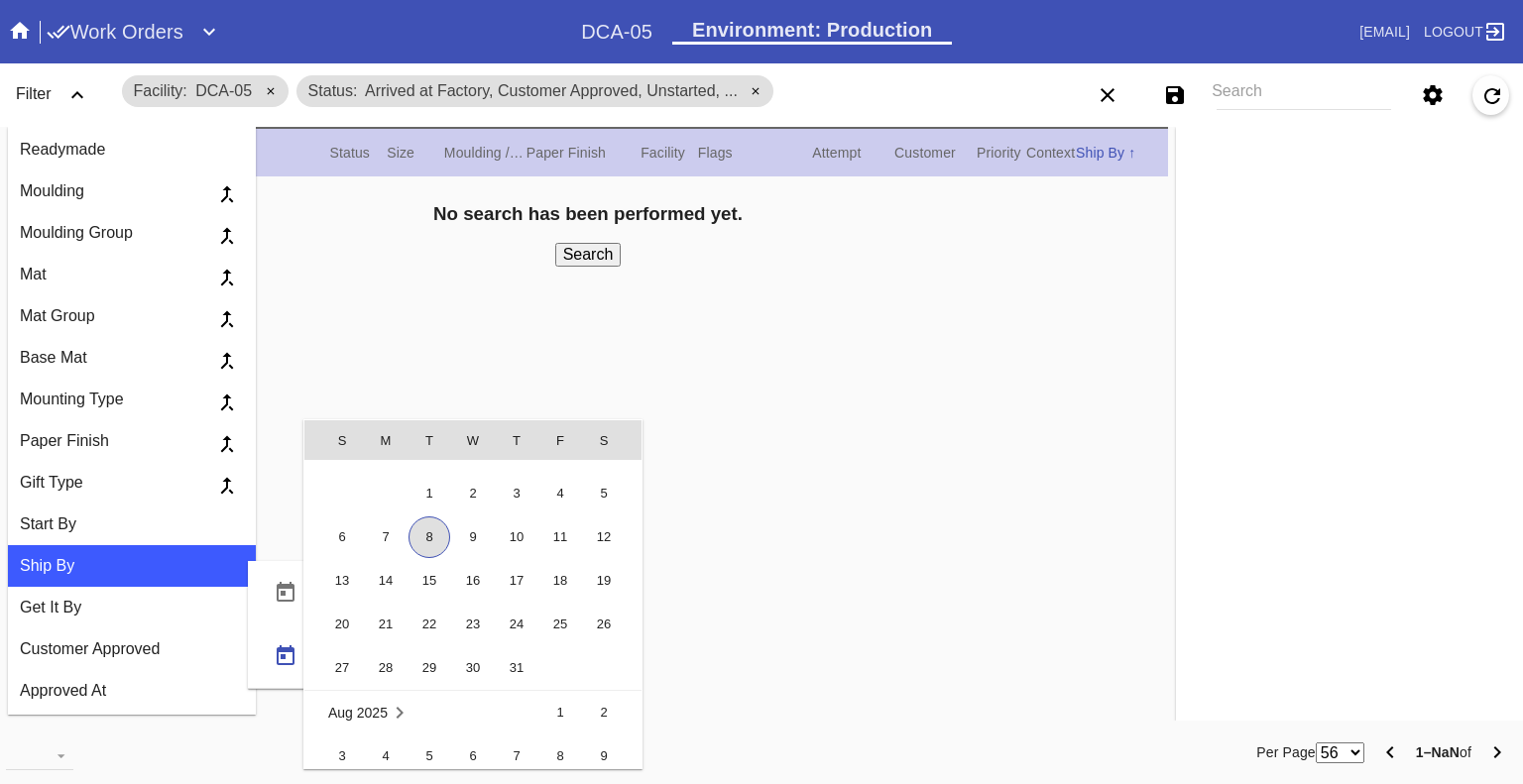 scroll, scrollTop: 458525, scrollLeft: 0, axis: vertical 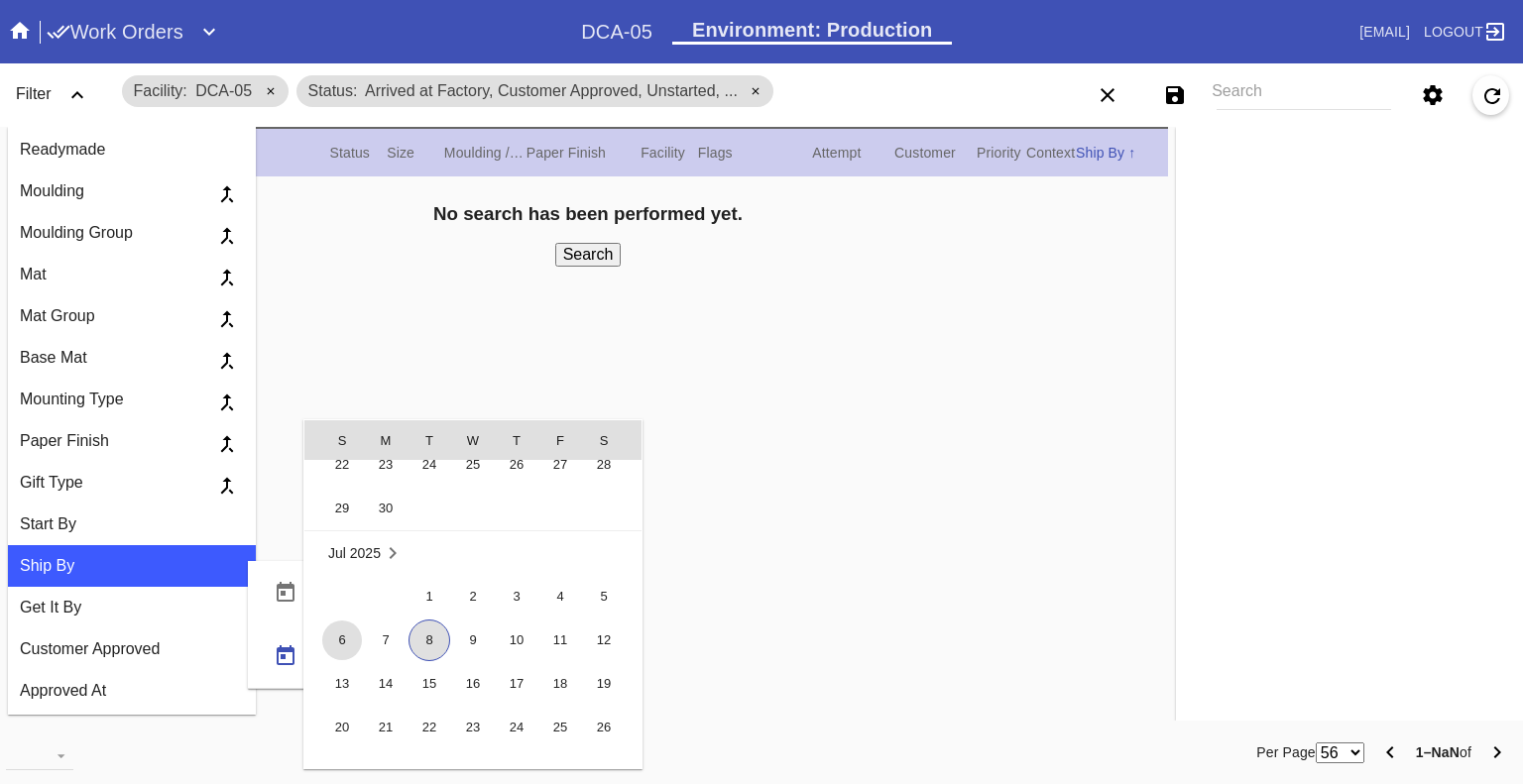 click on "6" at bounding box center [342, 640] 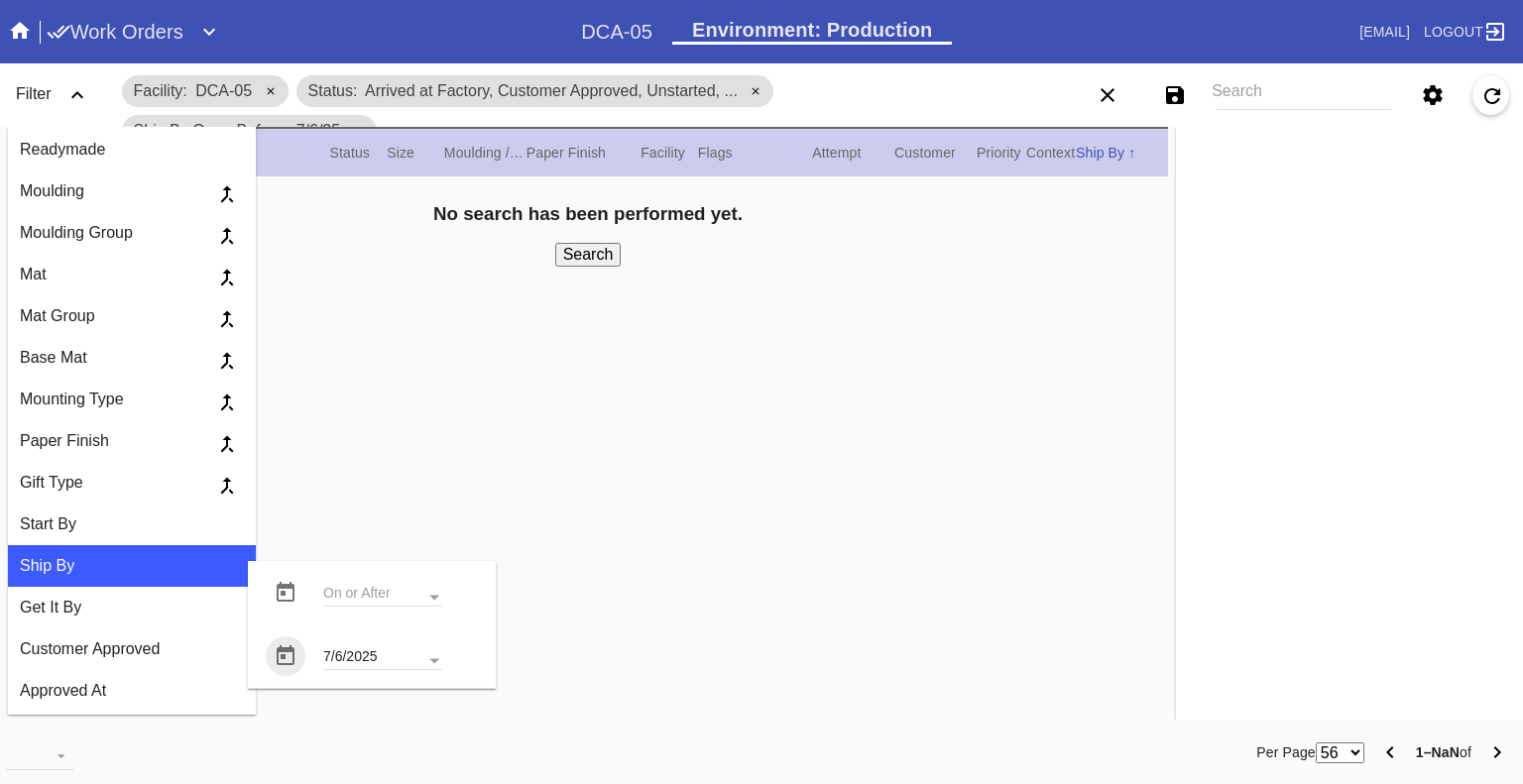 click on "No search has been performed yet. Search" at bounding box center [588, 235] 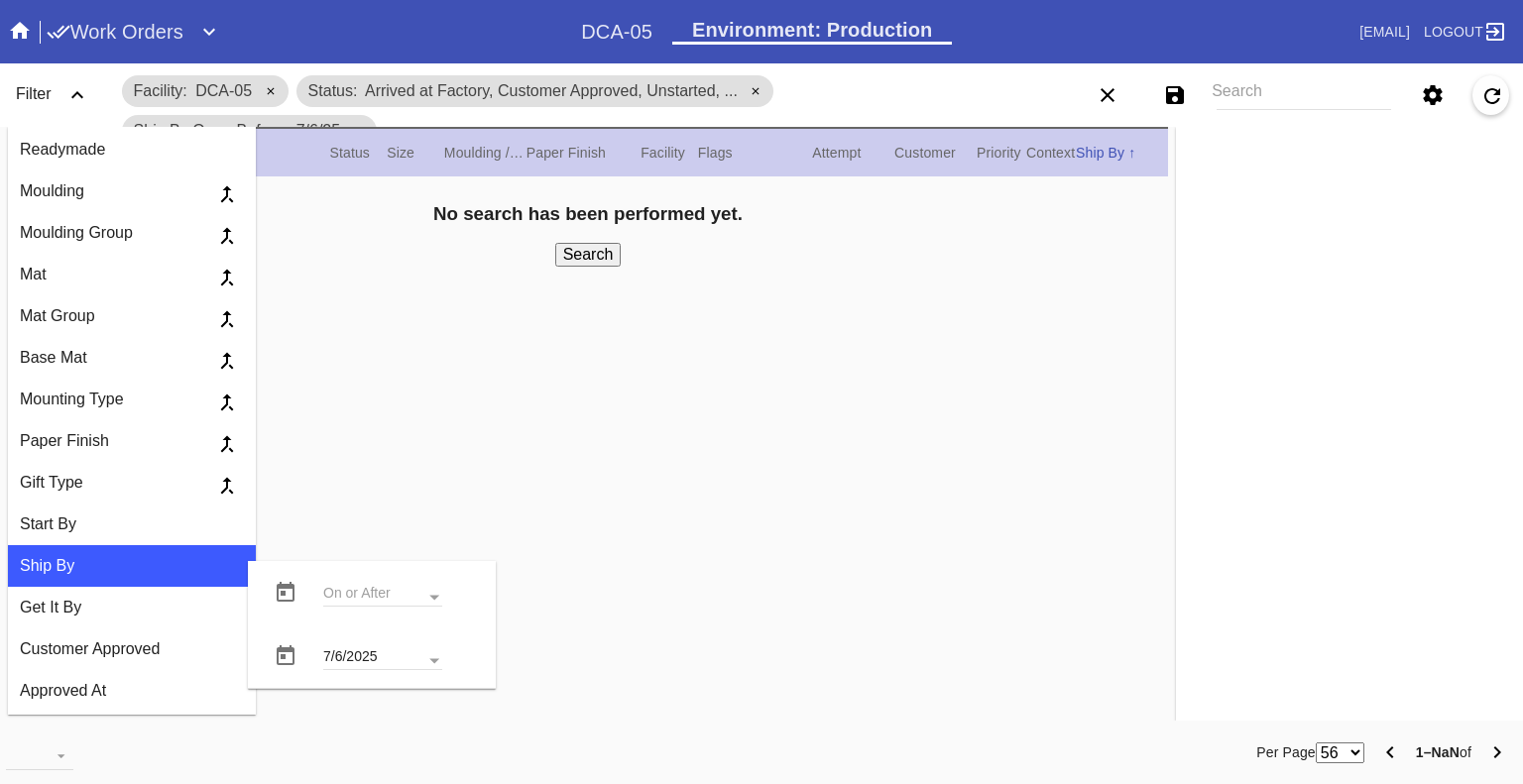 click on "Search" at bounding box center (588, 255) 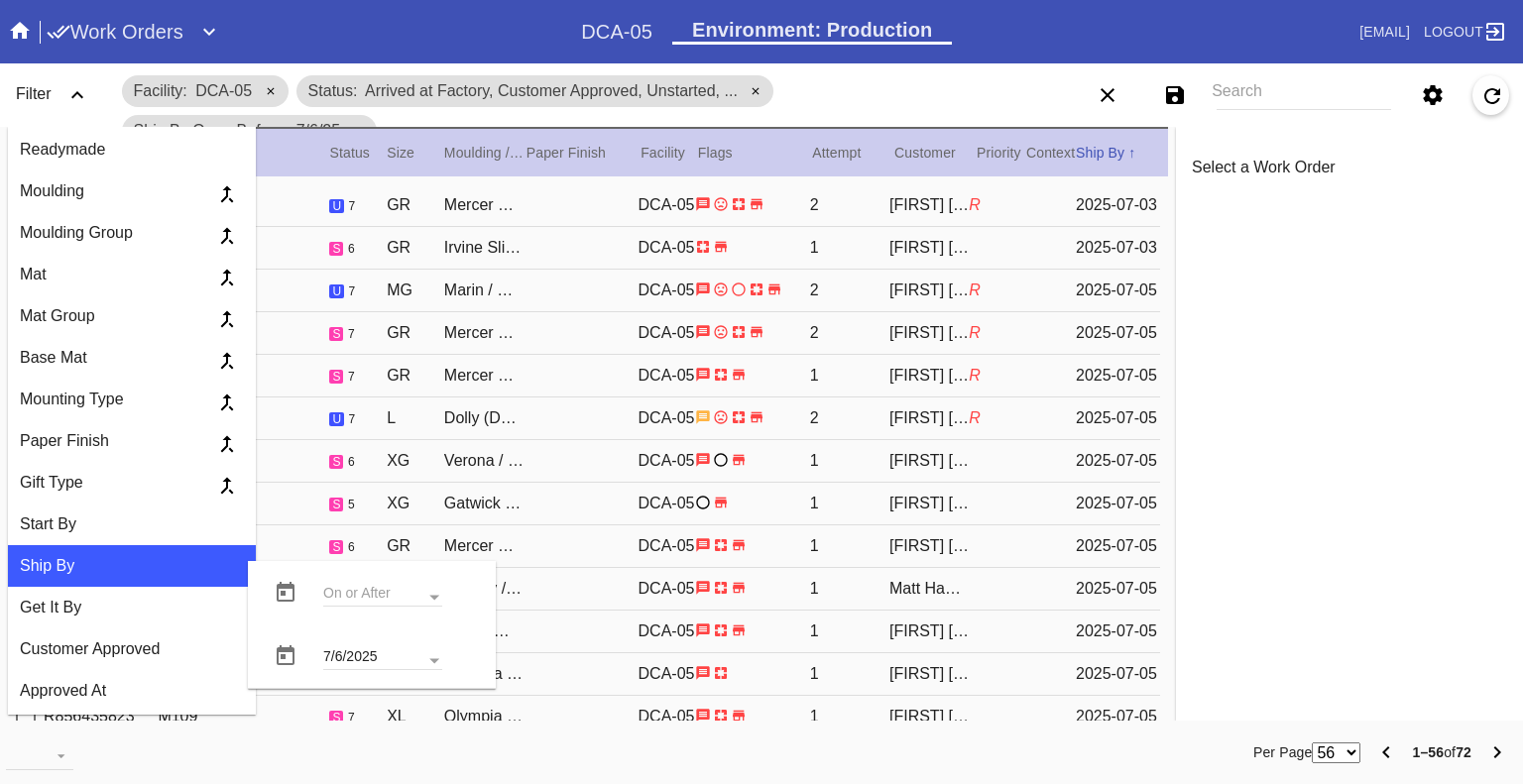 click at bounding box center [286, 656] 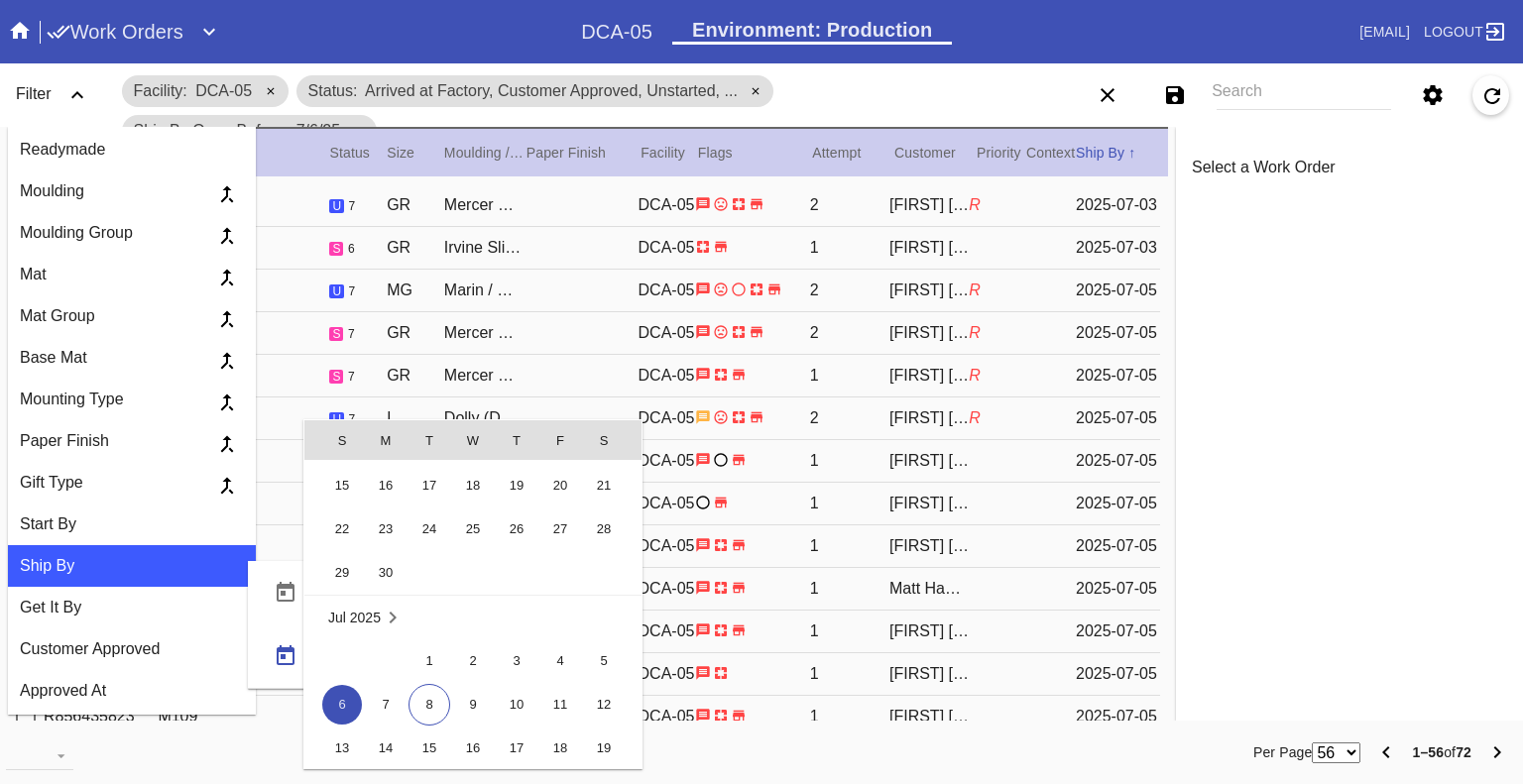 scroll, scrollTop: 458426, scrollLeft: 0, axis: vertical 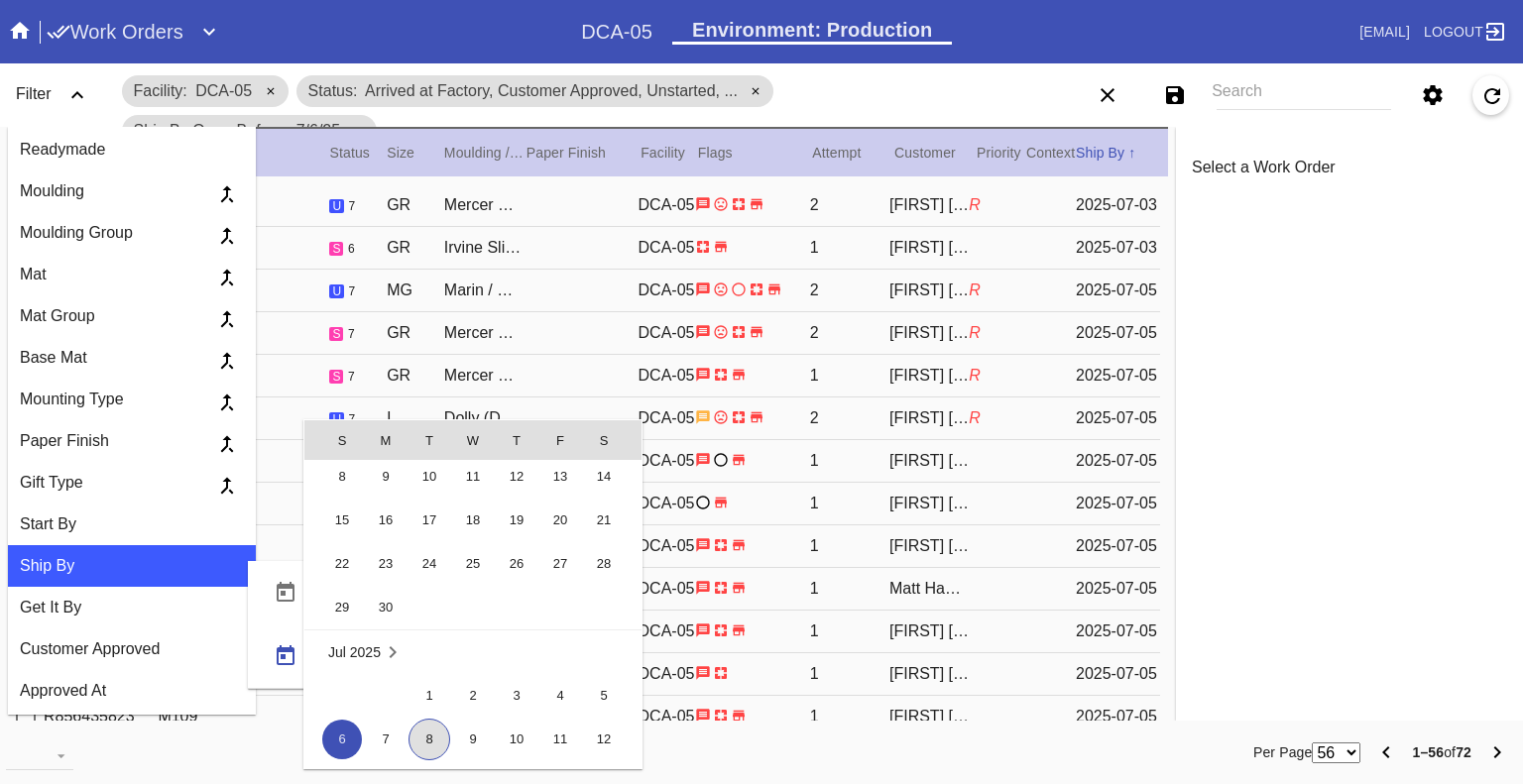 click on "8" at bounding box center [429, 739] 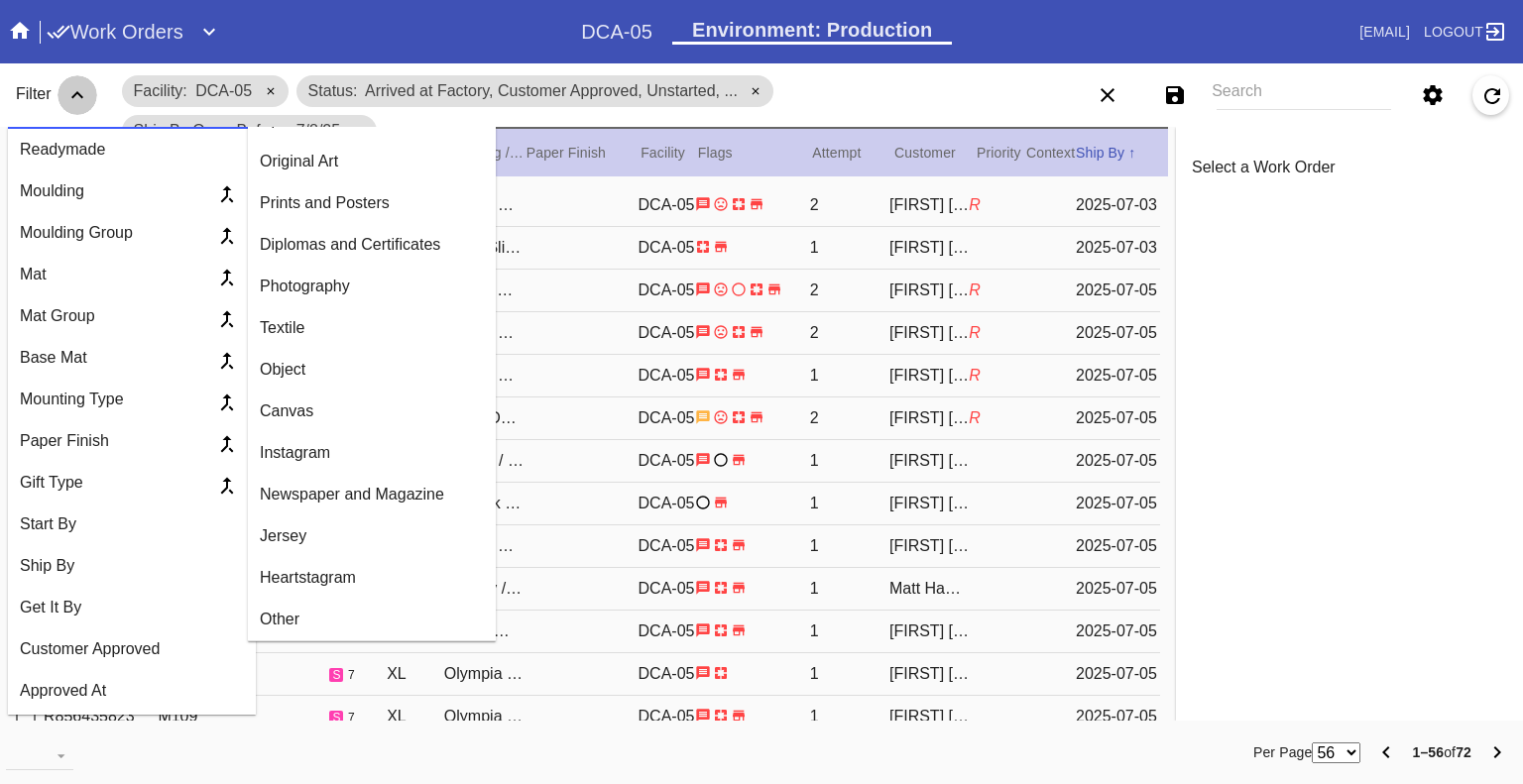 click at bounding box center [77, 95] 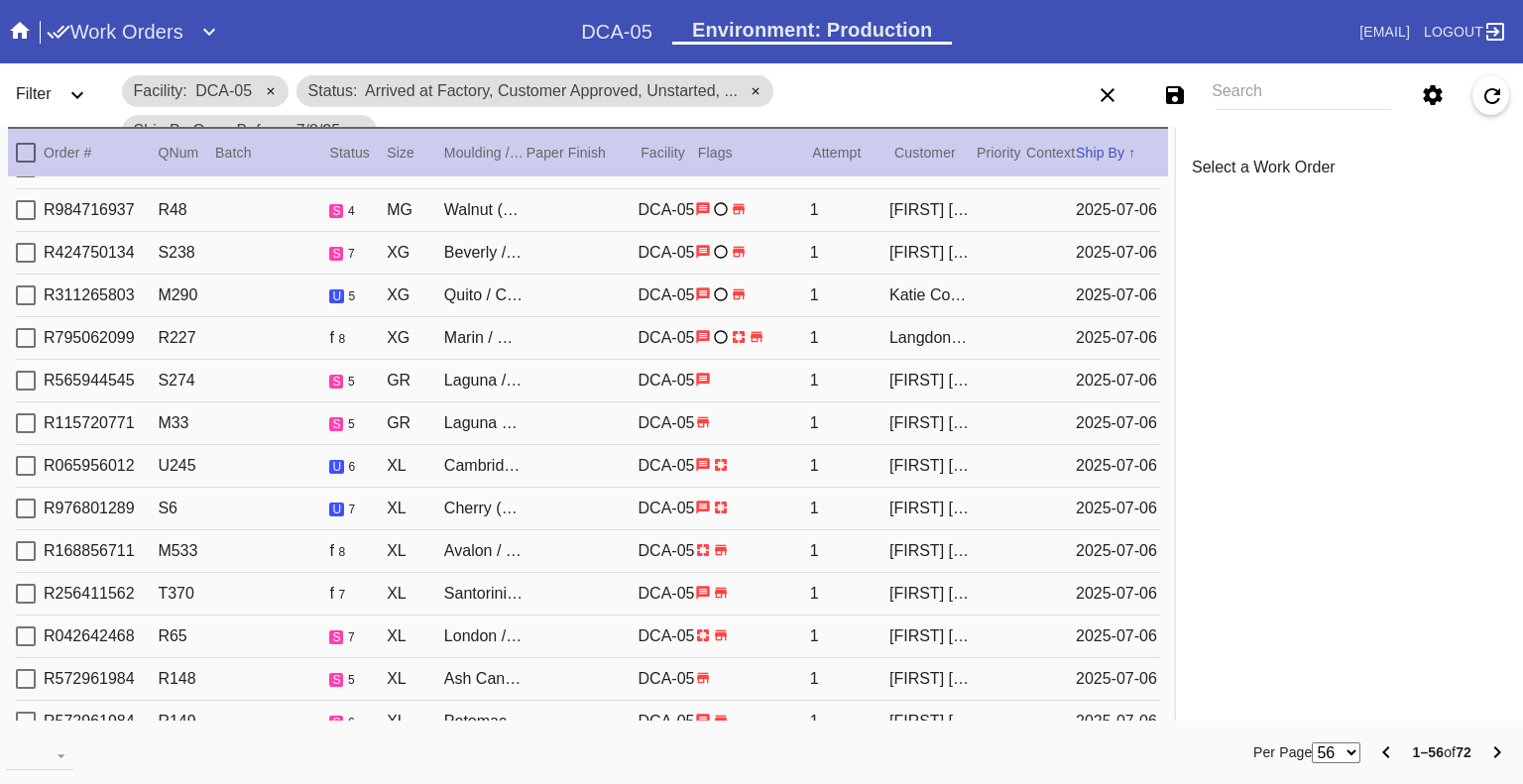 scroll, scrollTop: 1863, scrollLeft: 0, axis: vertical 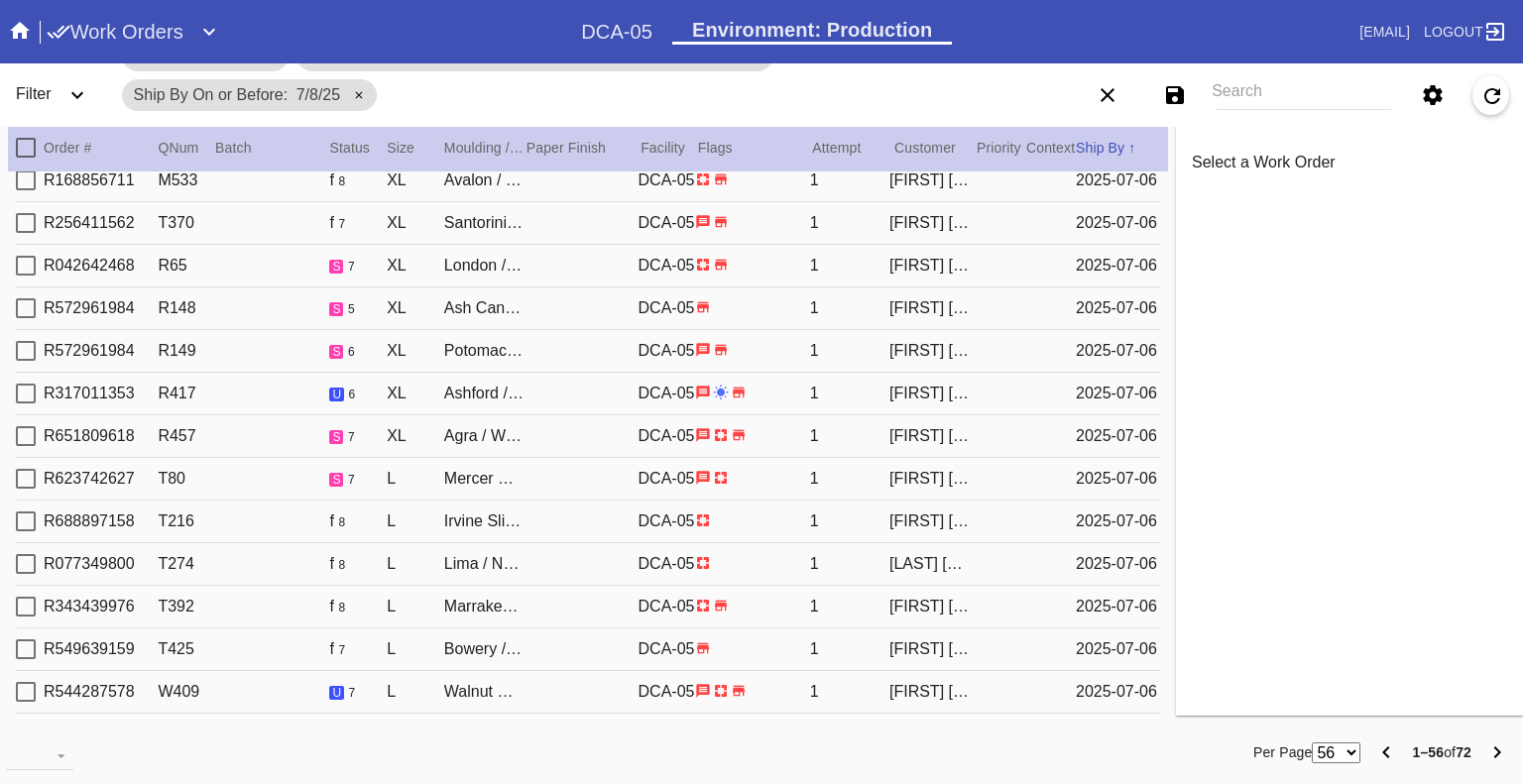 click on "56 100 250" at bounding box center (1336, 752) 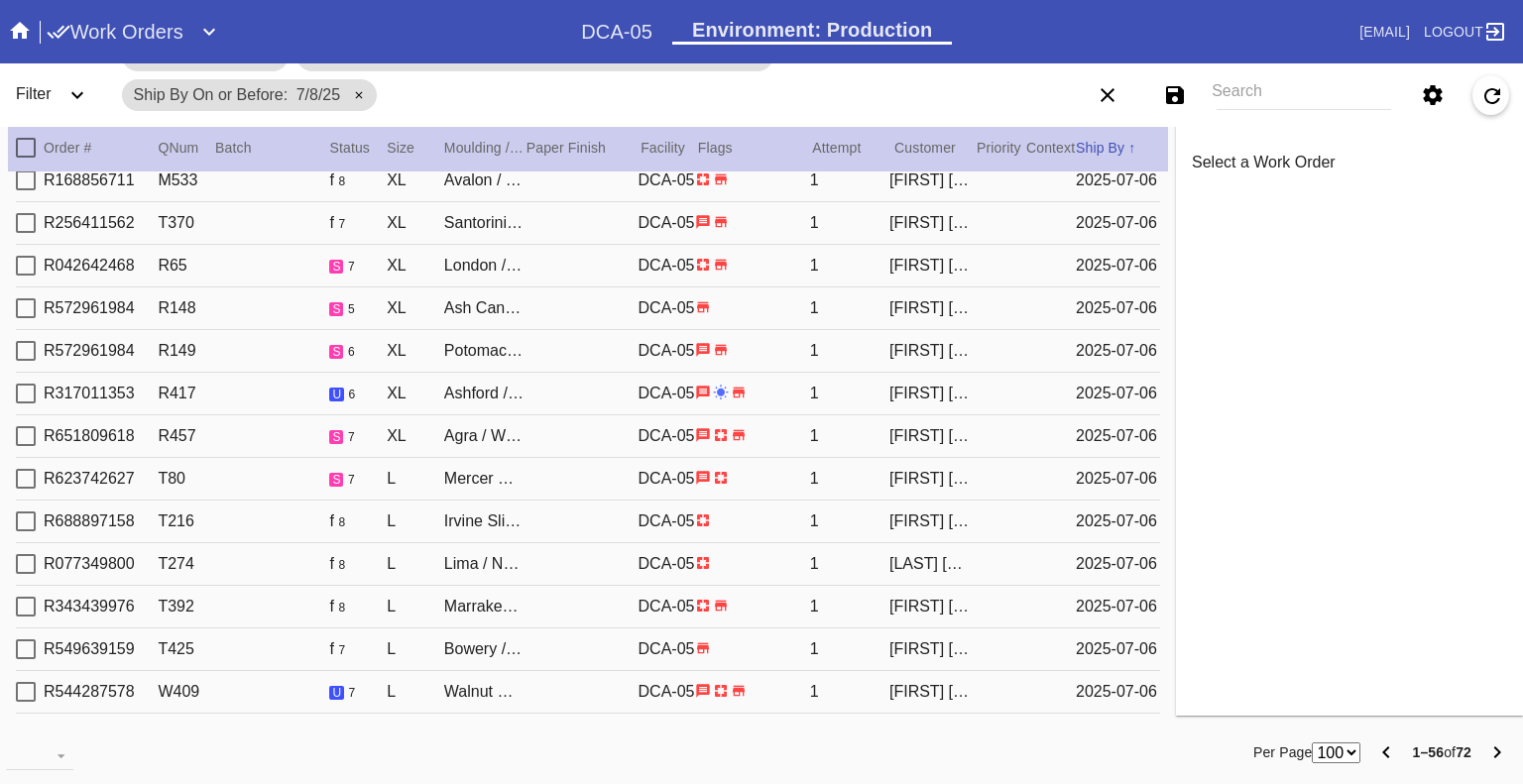 click on "56 100 250" at bounding box center (1336, 752) 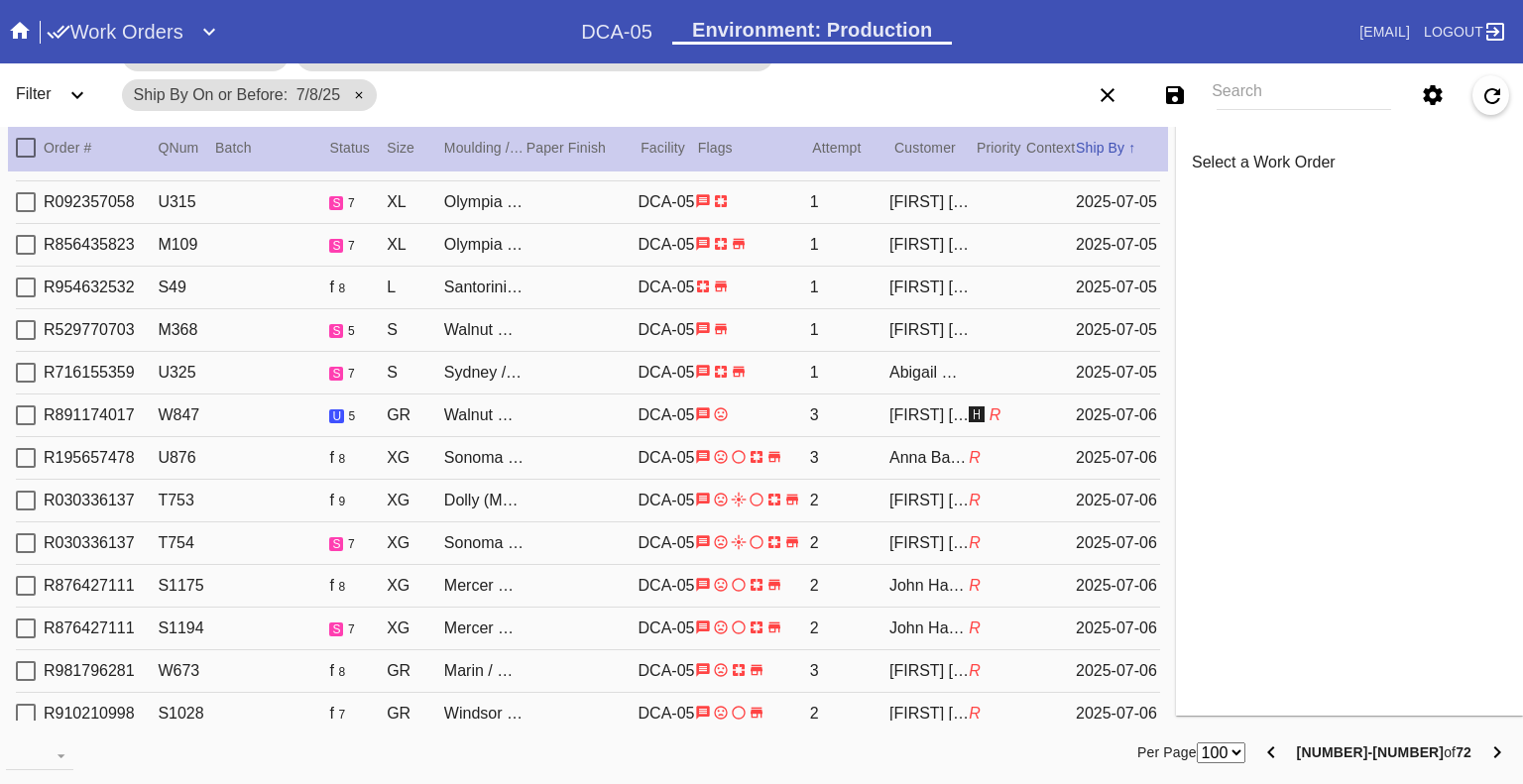 scroll, scrollTop: 0, scrollLeft: 0, axis: both 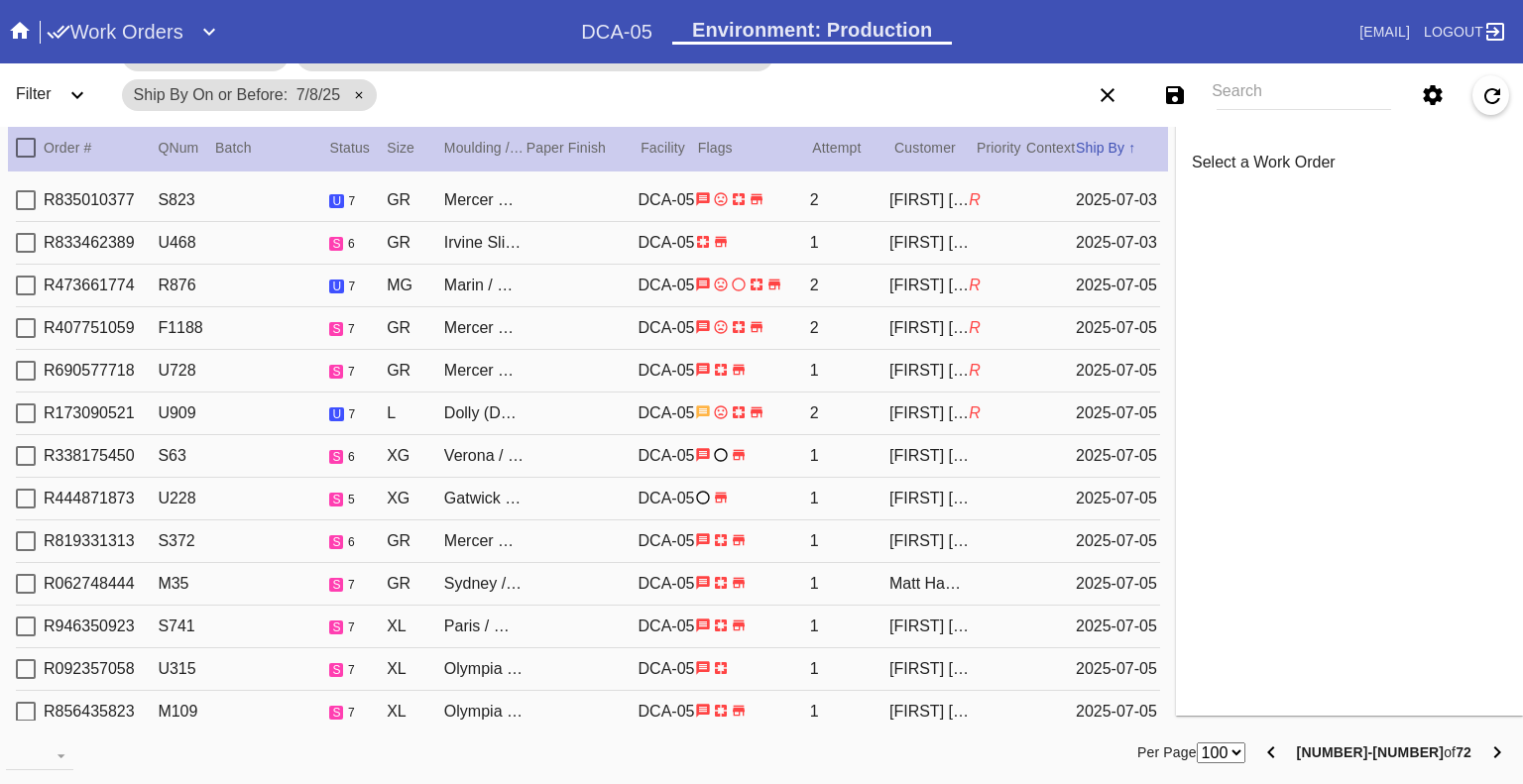 click on "Ship By On or Before
7/8/25" at bounding box center (249, 95) 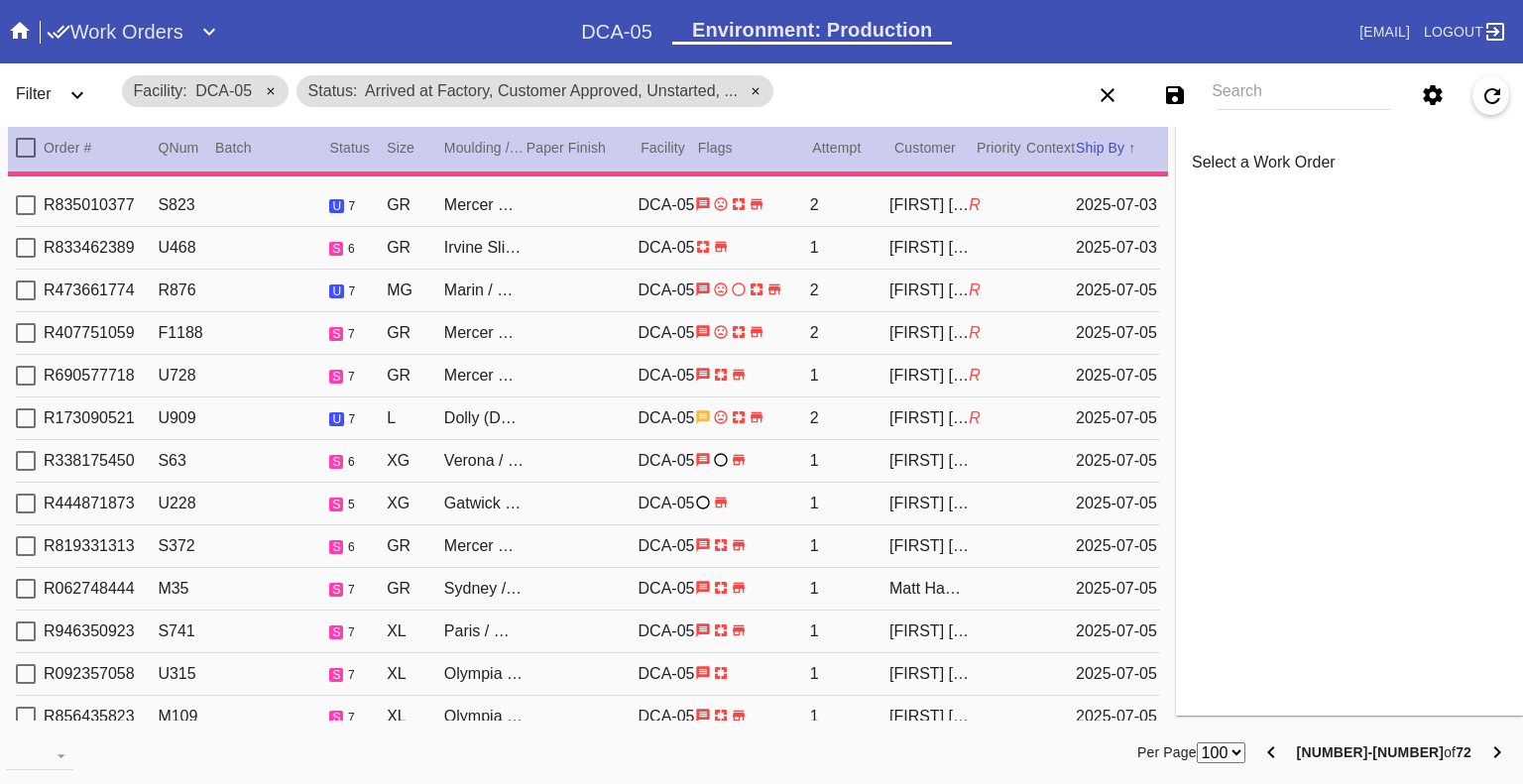 scroll, scrollTop: 0, scrollLeft: 0, axis: both 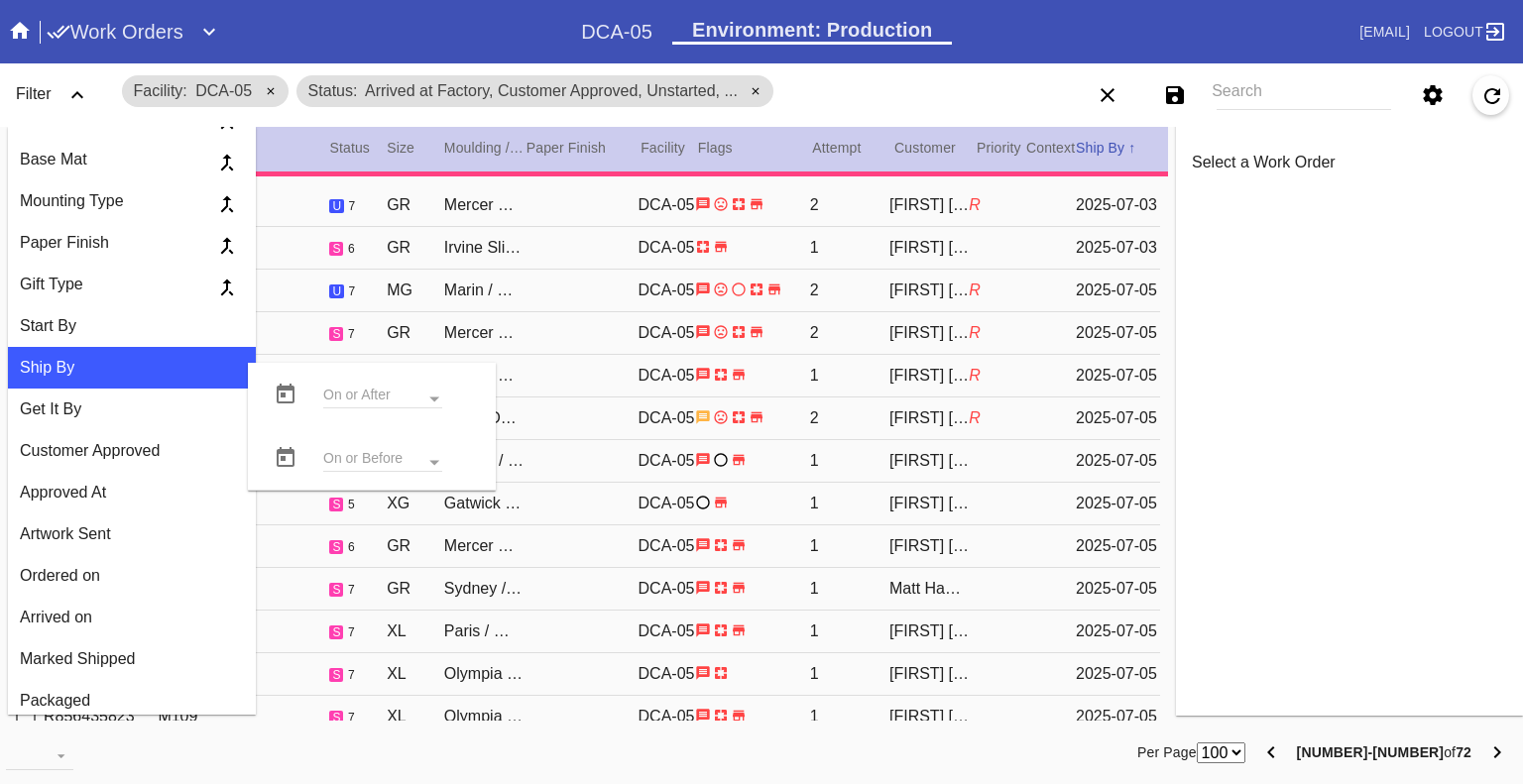 click at bounding box center [286, 394] 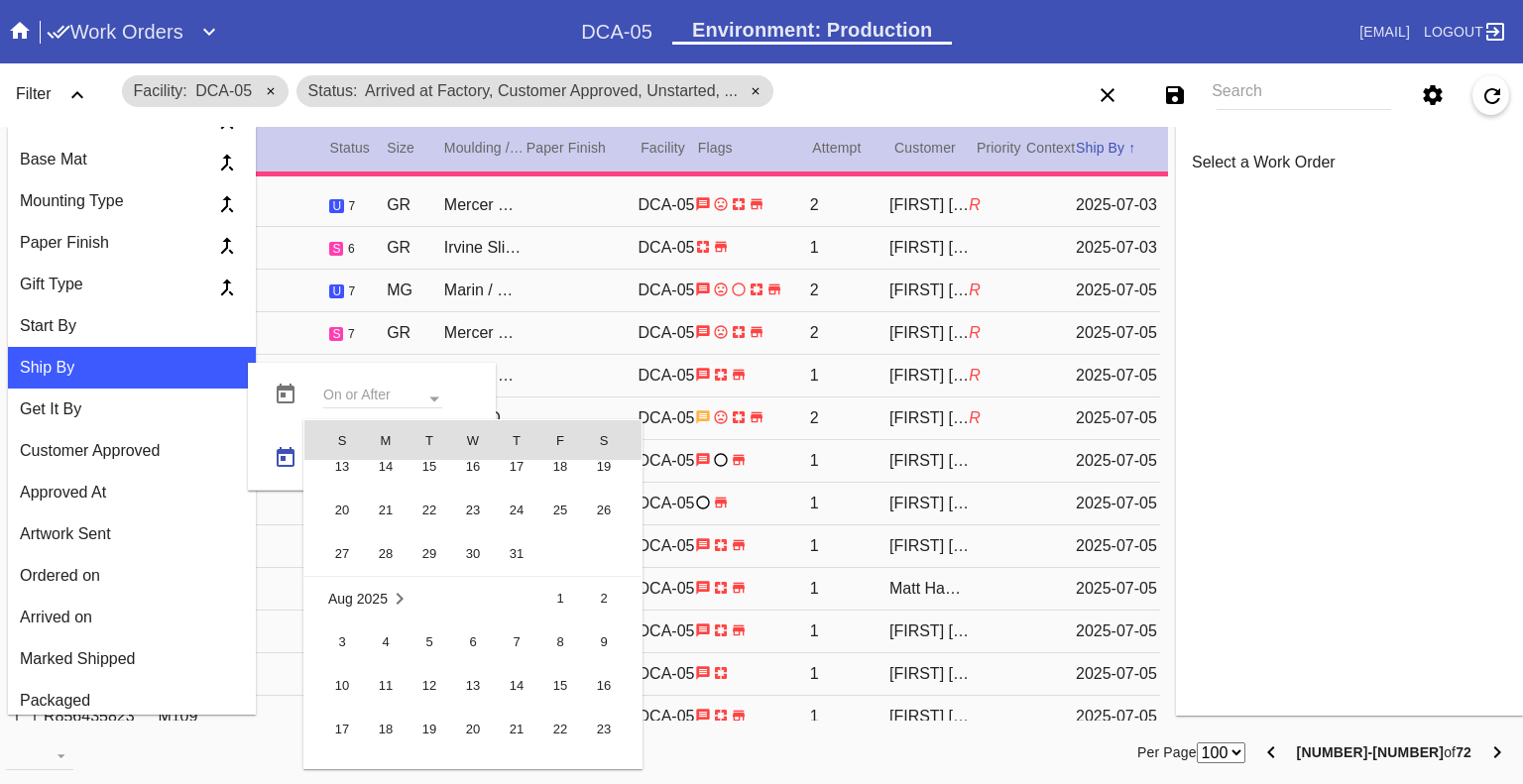 scroll, scrollTop: 458624, scrollLeft: 0, axis: vertical 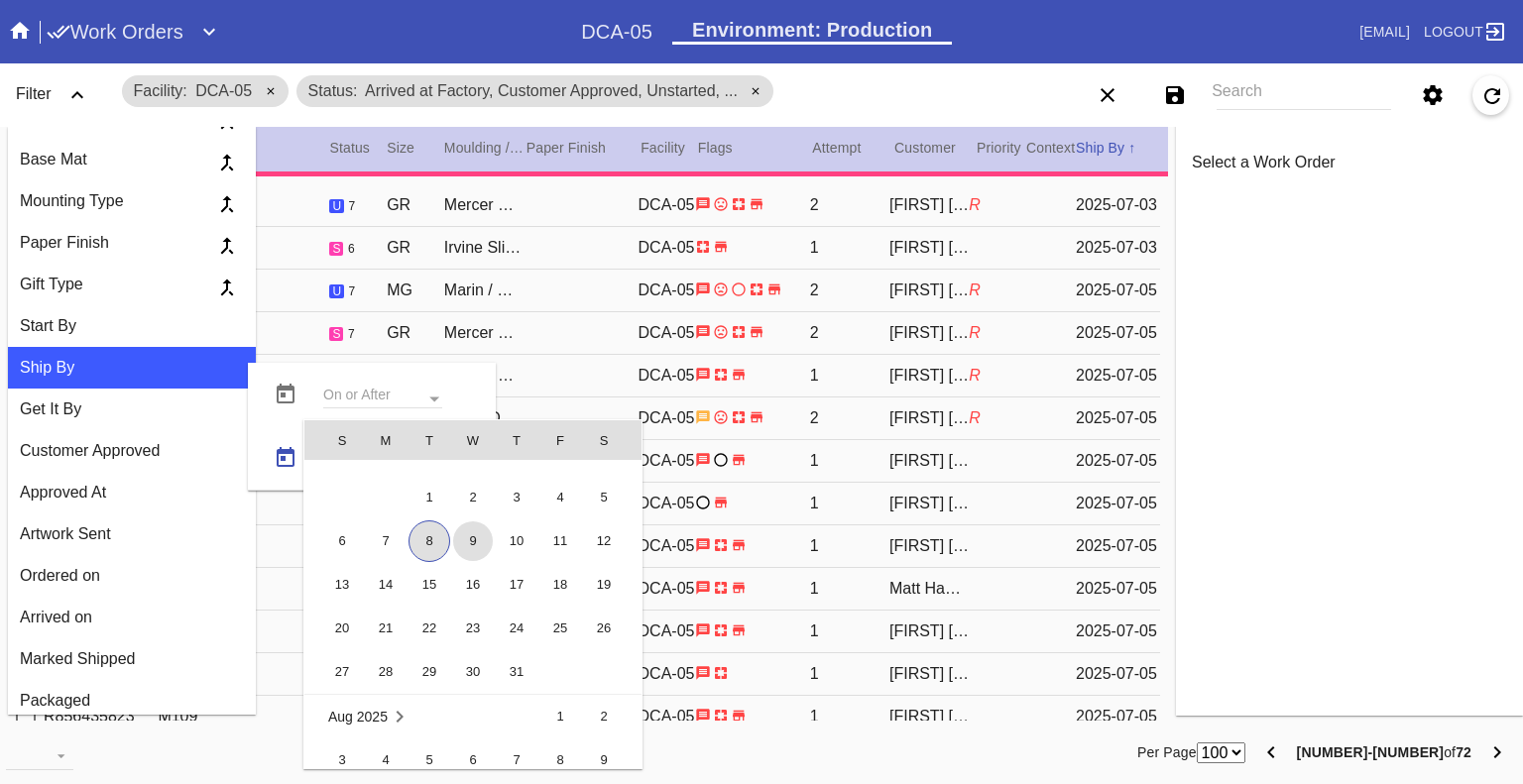 click on "9" at bounding box center [473, 541] 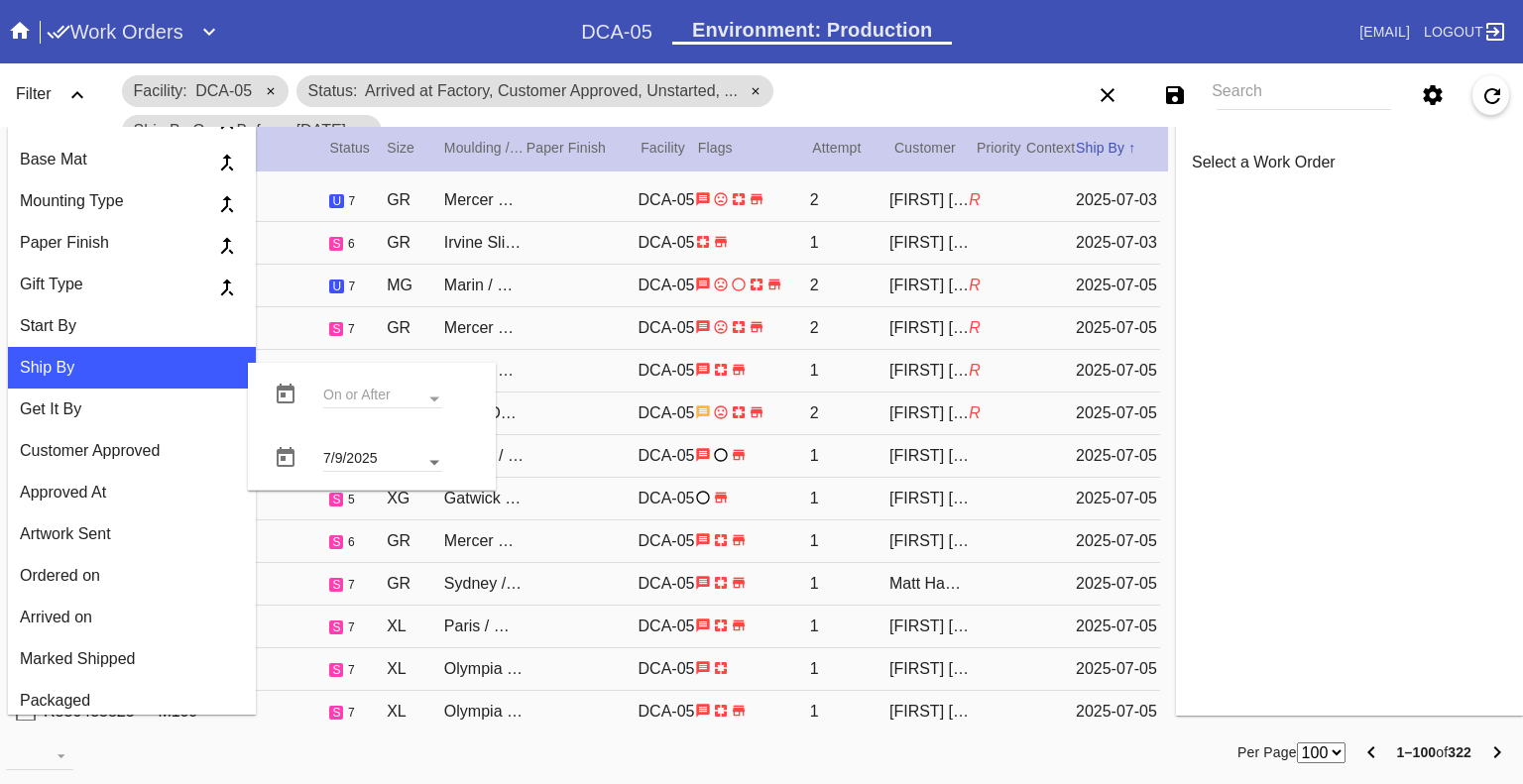 click at bounding box center (434, 463) 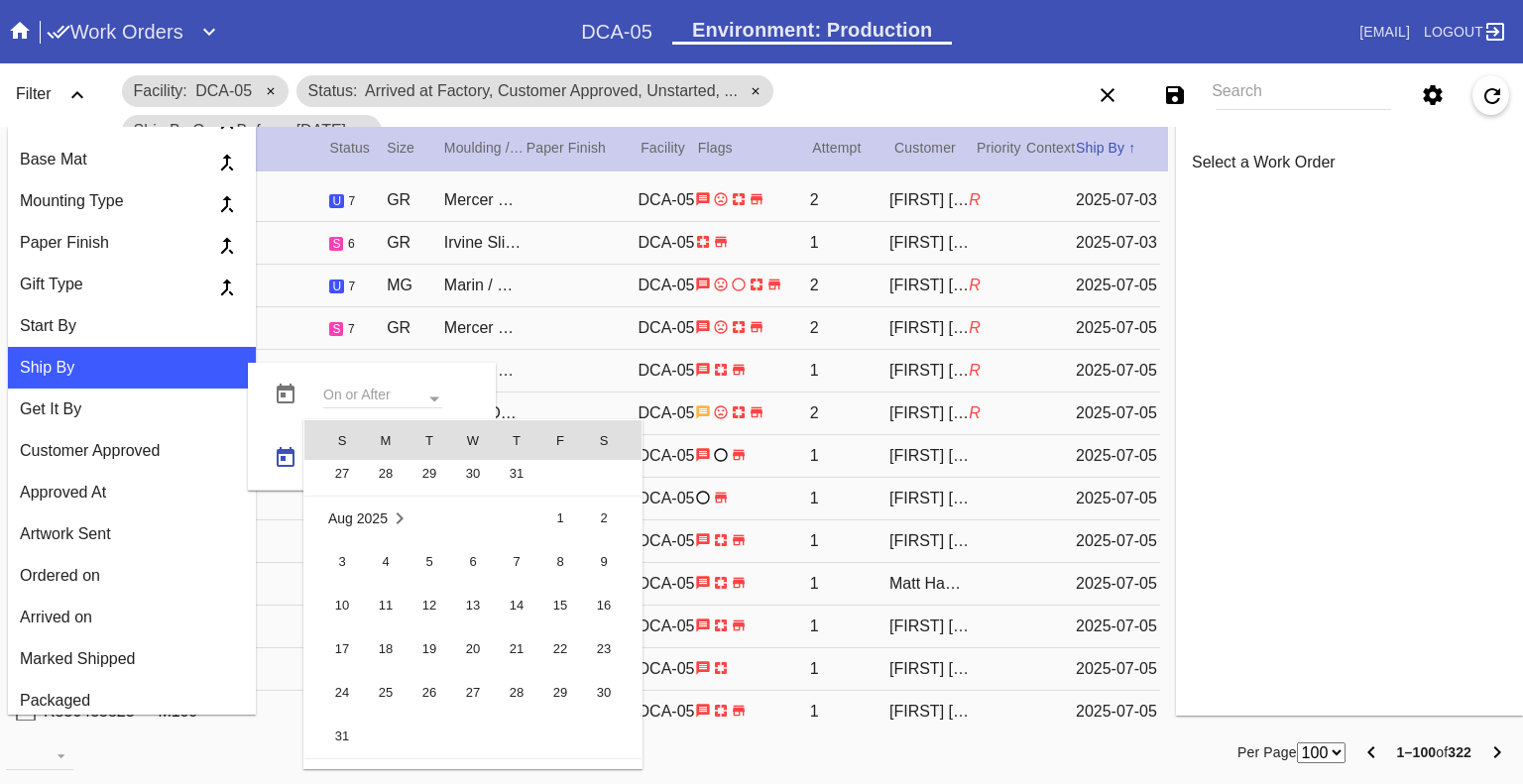 scroll, scrollTop: 458624, scrollLeft: 0, axis: vertical 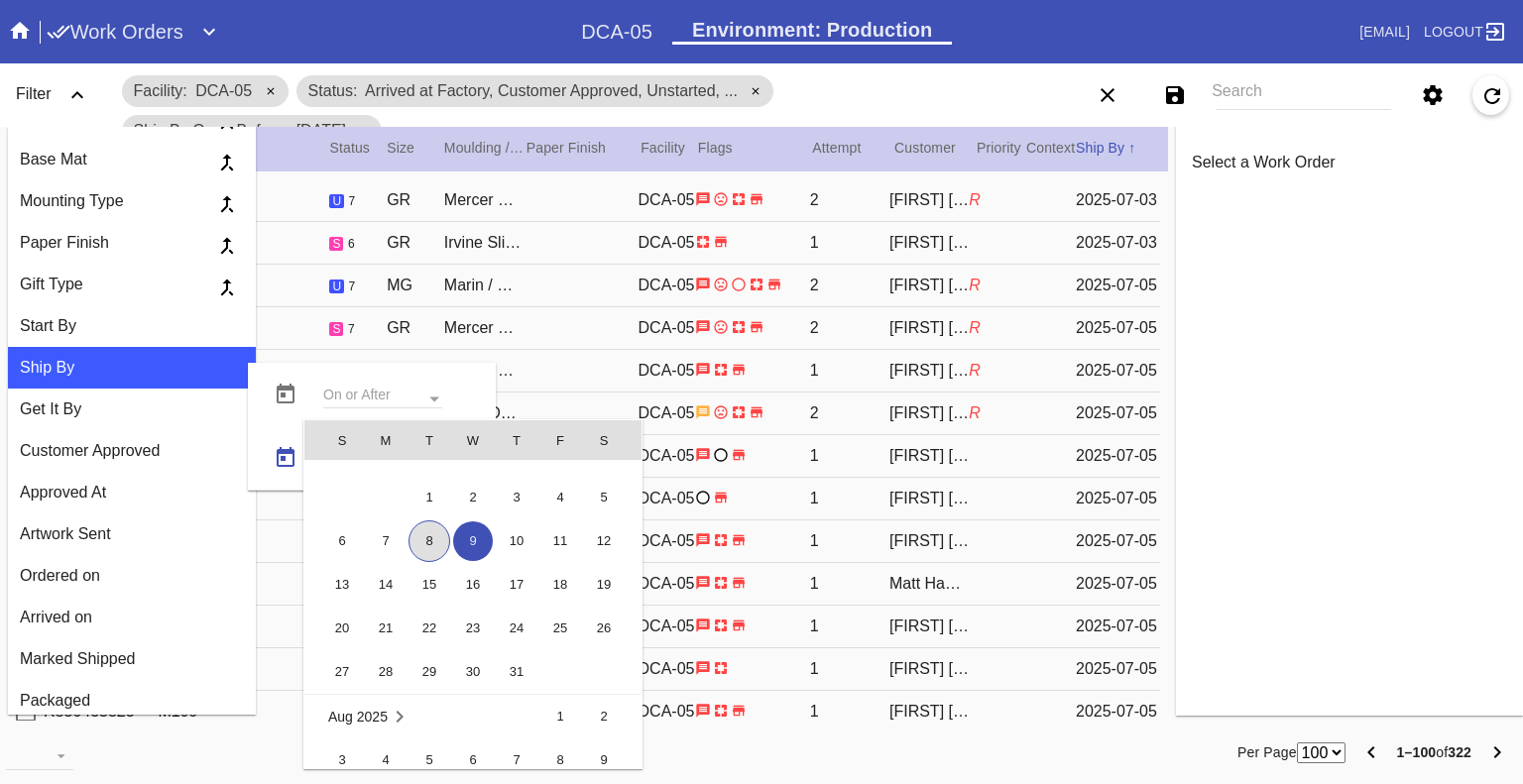 click on "8" at bounding box center [429, 541] 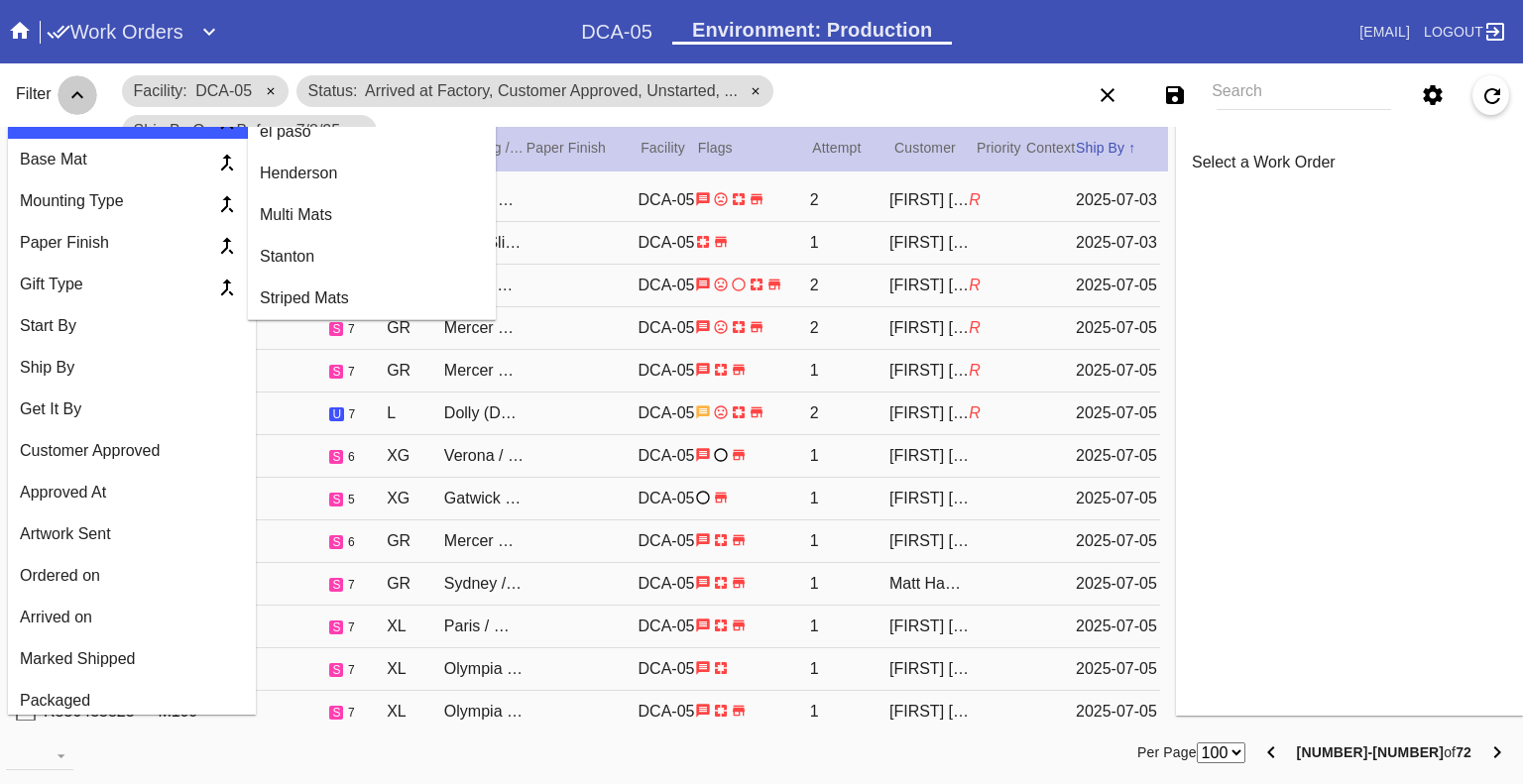 click at bounding box center [77, 95] 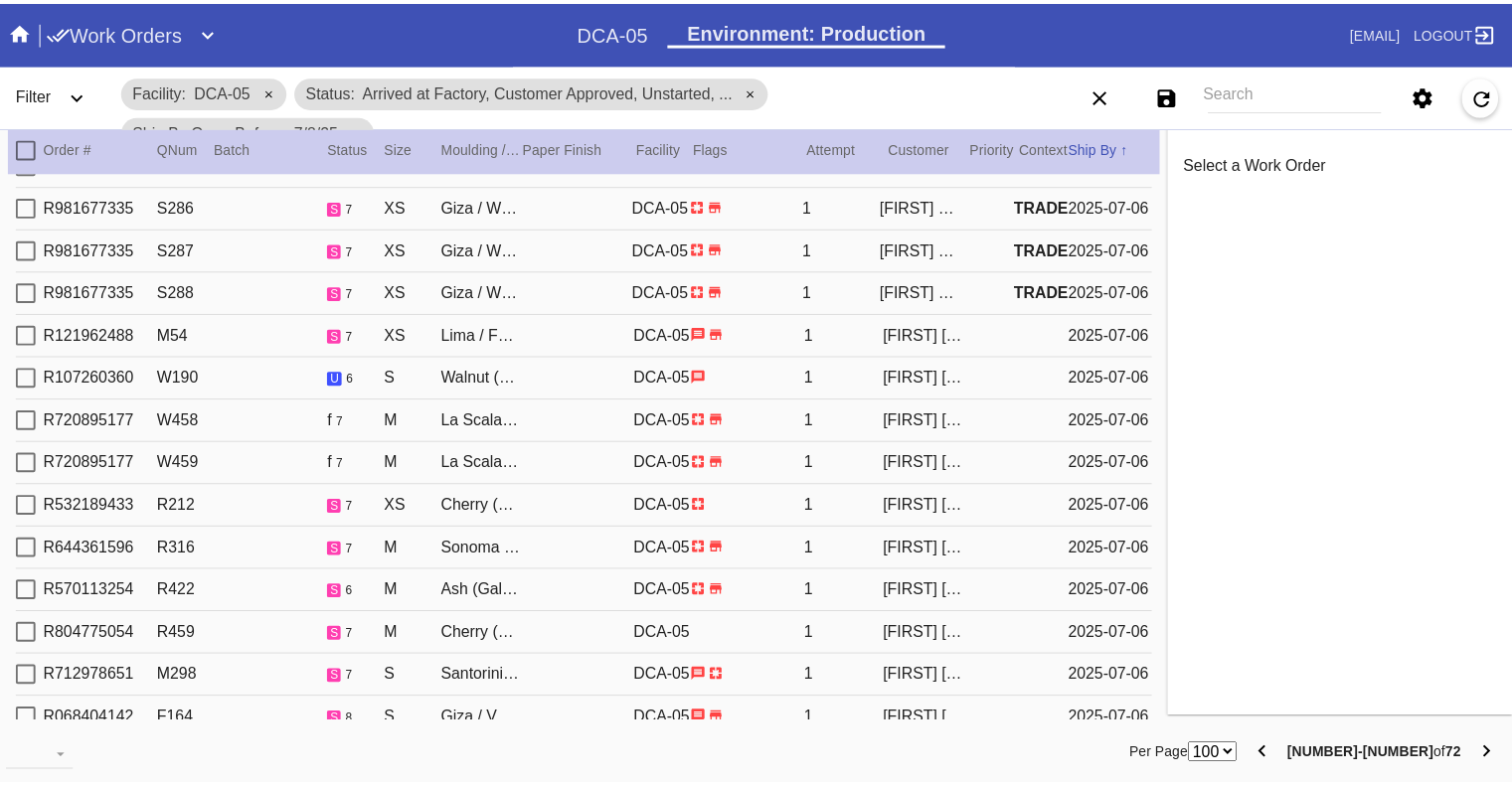 scroll, scrollTop: 2555, scrollLeft: 0, axis: vertical 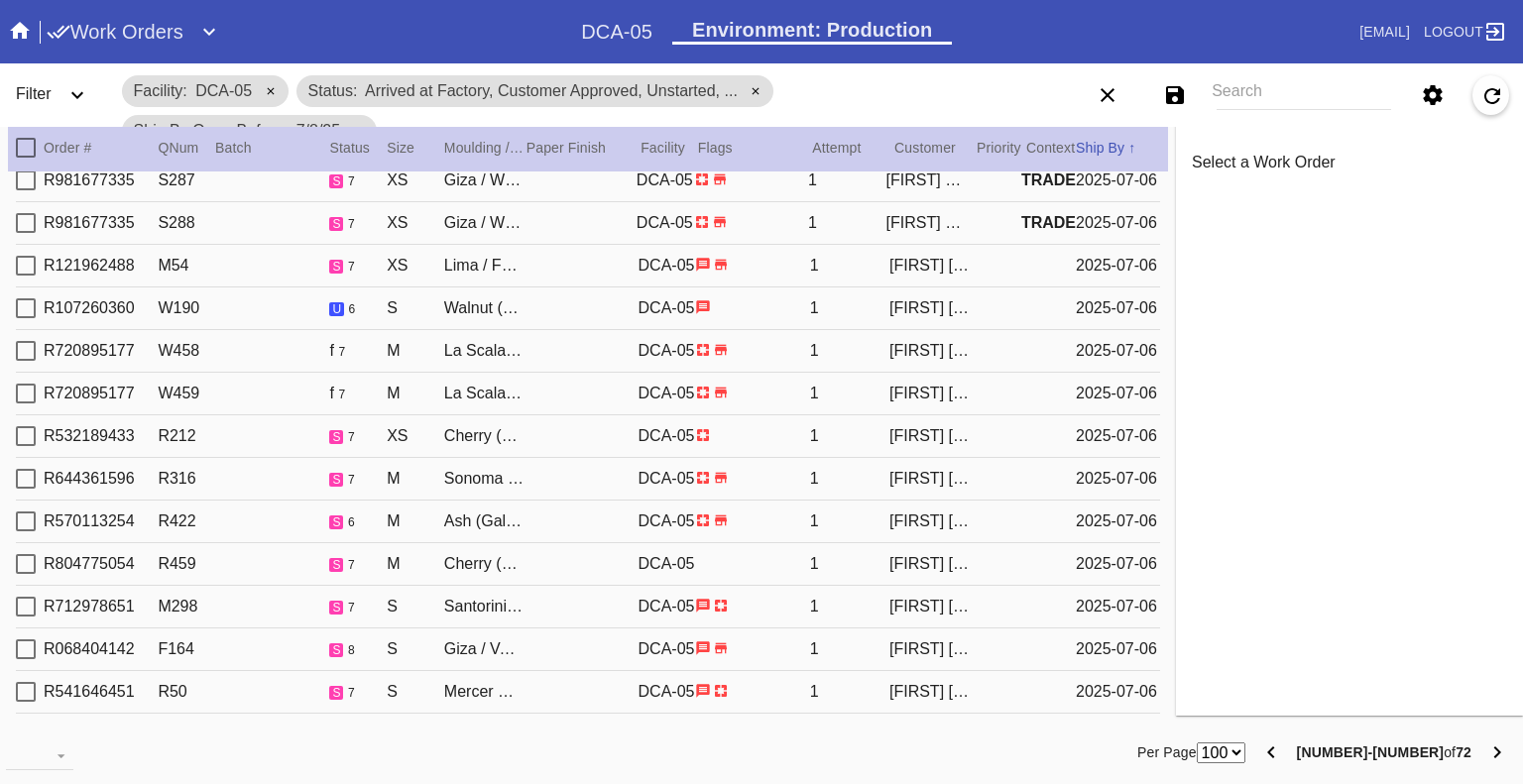 click on "Work Orders" at bounding box center (314, 32) 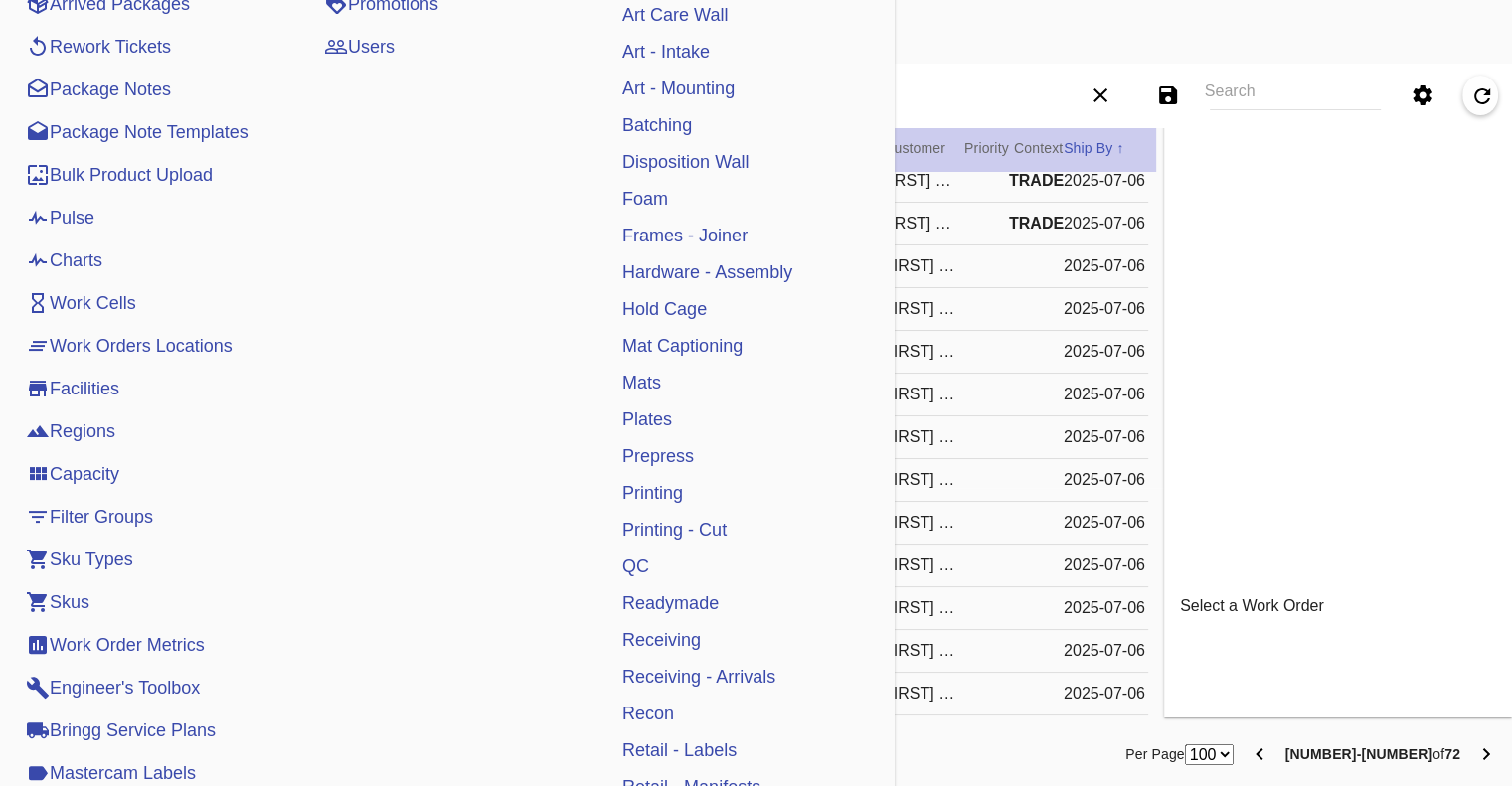 scroll, scrollTop: 696, scrollLeft: 0, axis: vertical 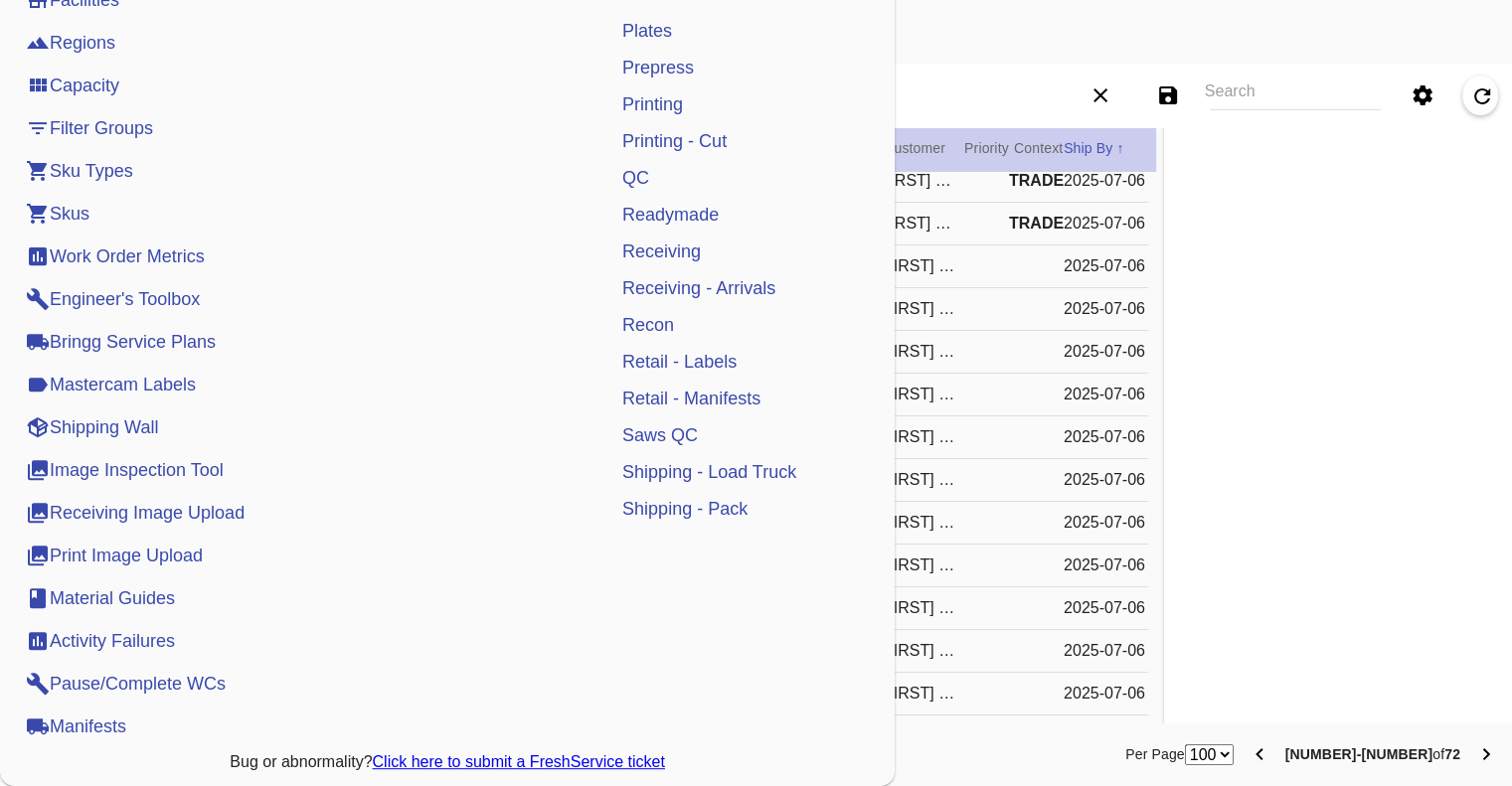 click on "Shipping Wall" at bounding box center [91, 427] 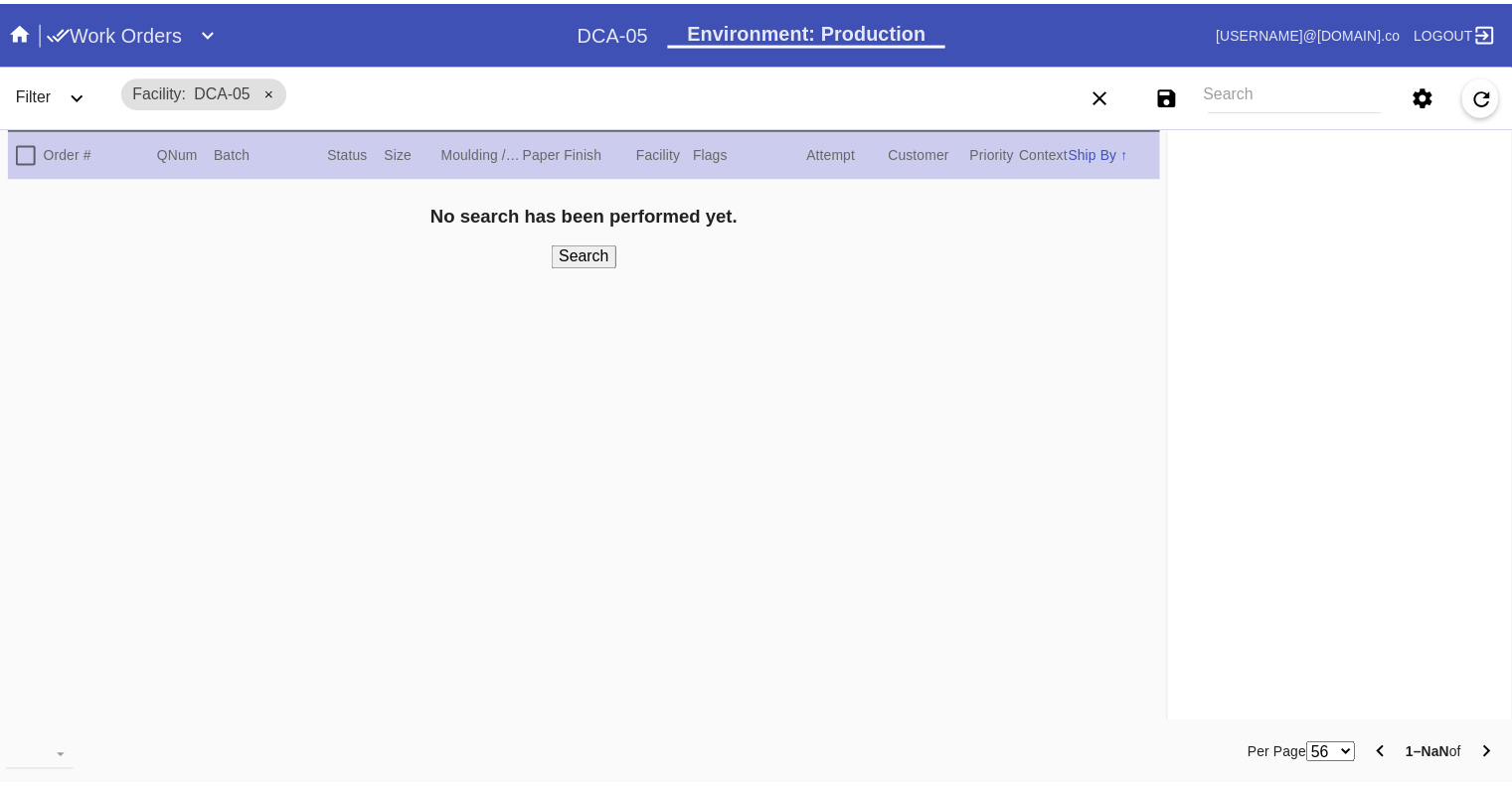scroll, scrollTop: 0, scrollLeft: 0, axis: both 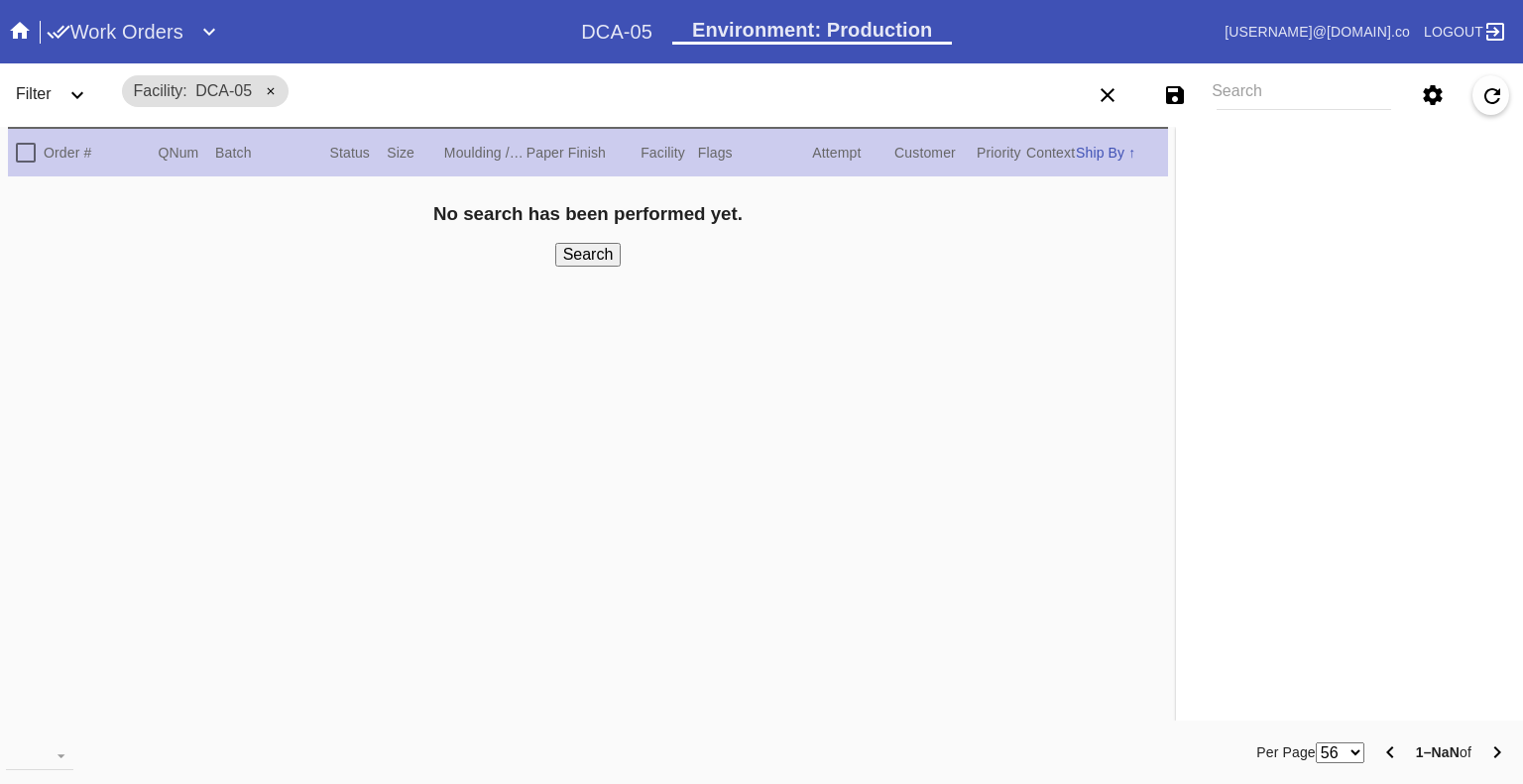 click on "Work Orders" at bounding box center [115, 32] 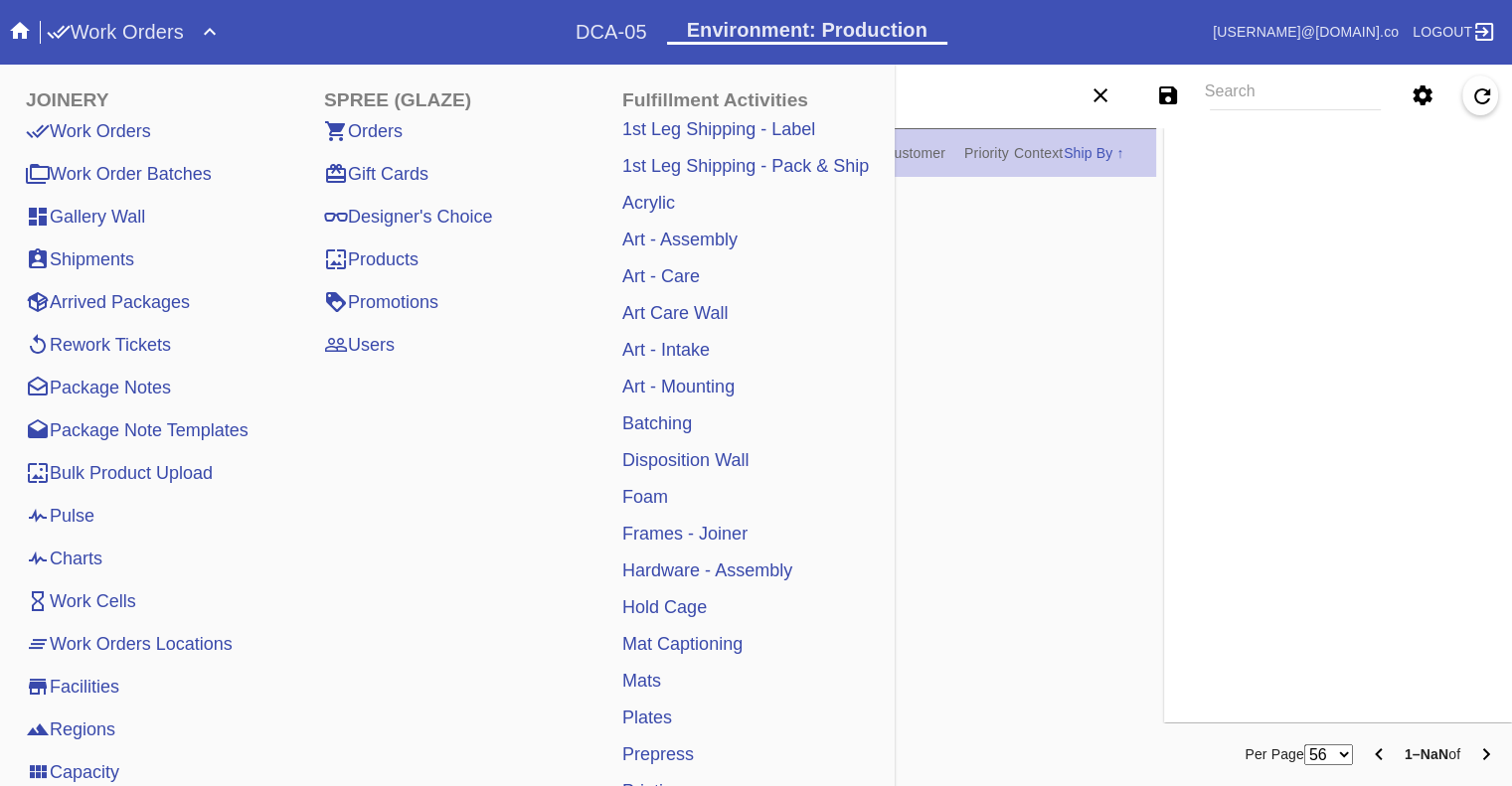 click on "Pulse" at bounding box center [60, 516] 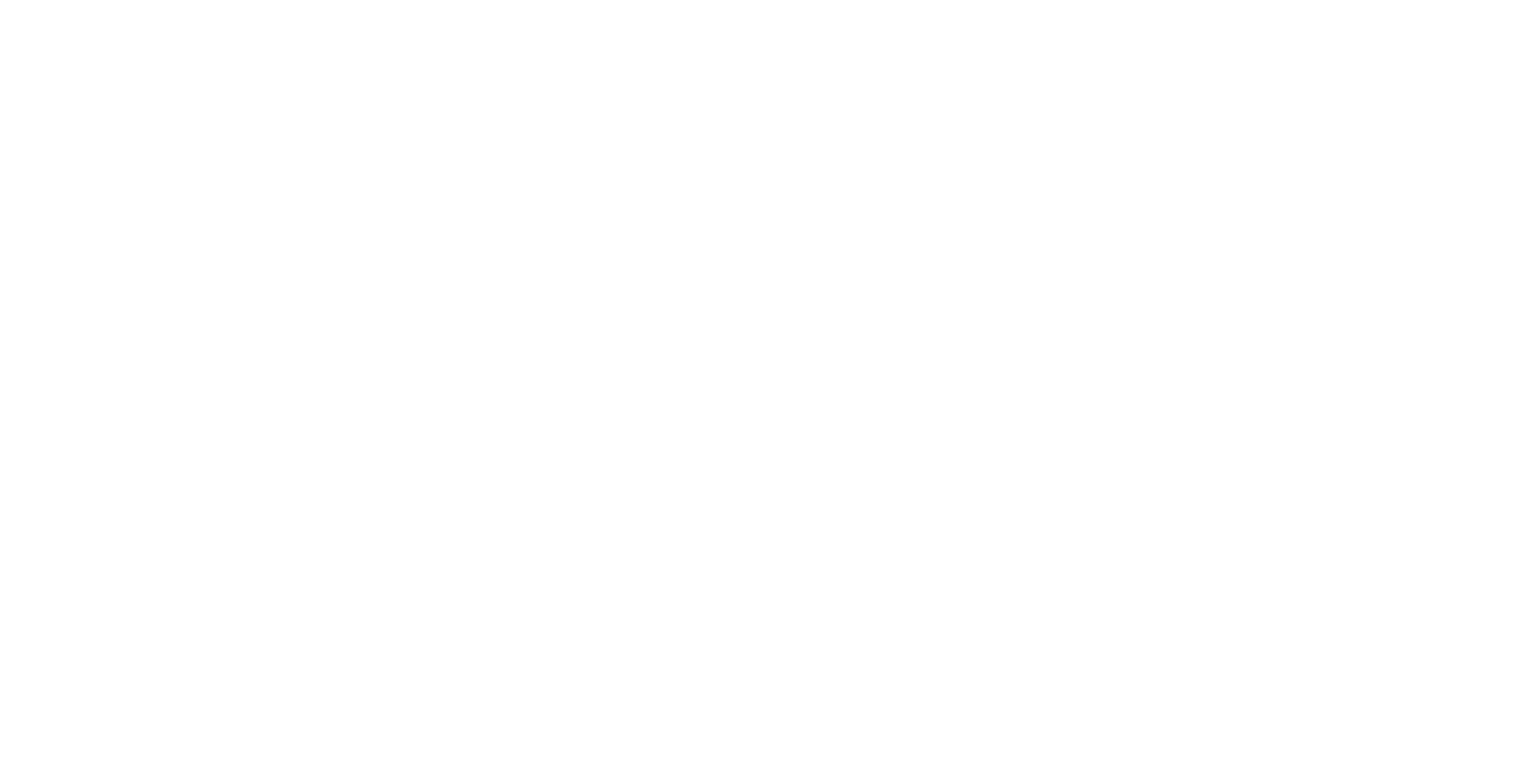 scroll, scrollTop: 0, scrollLeft: 0, axis: both 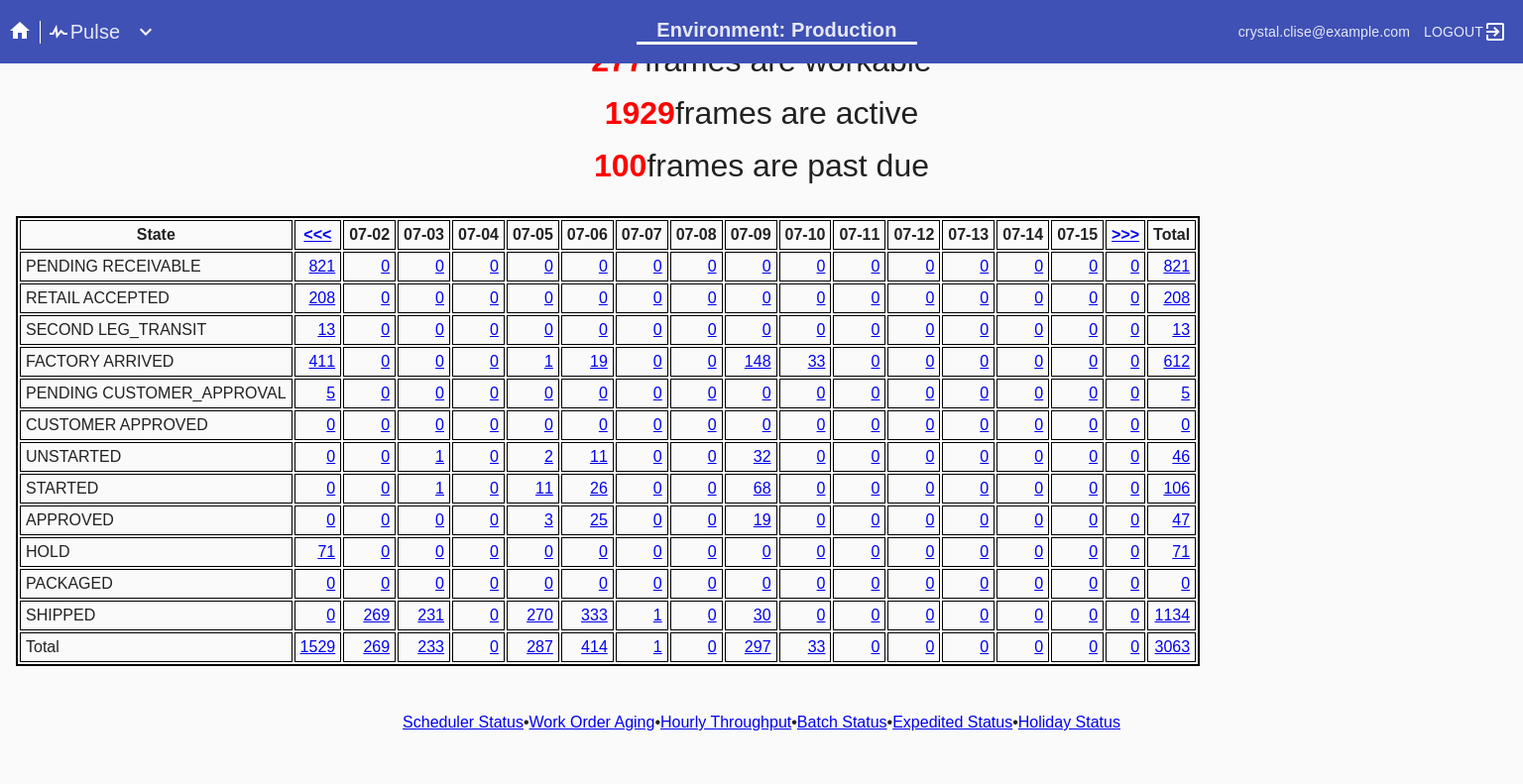 click on "Hourly Throughput" at bounding box center (726, 722) 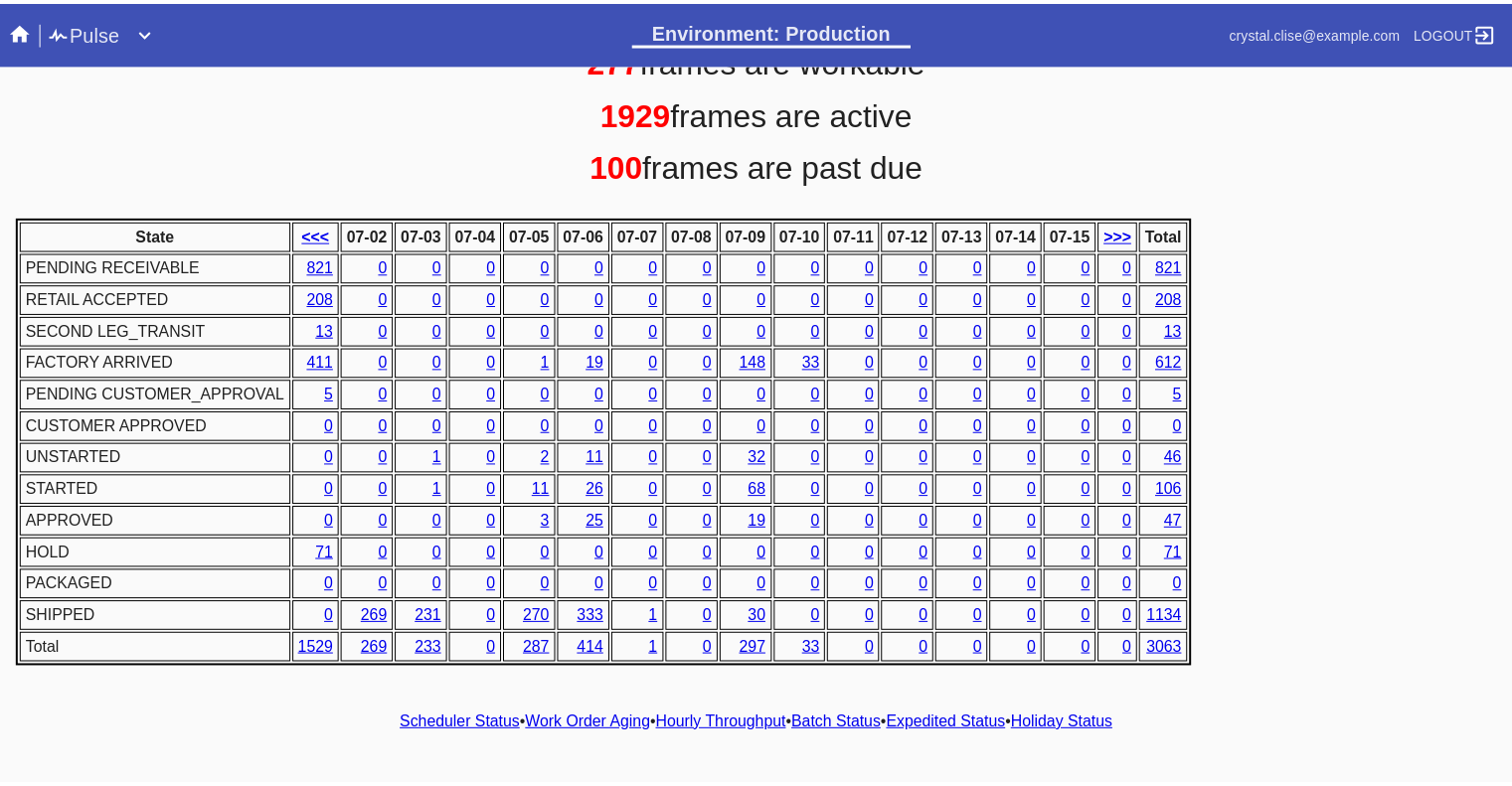 scroll, scrollTop: 0, scrollLeft: 0, axis: both 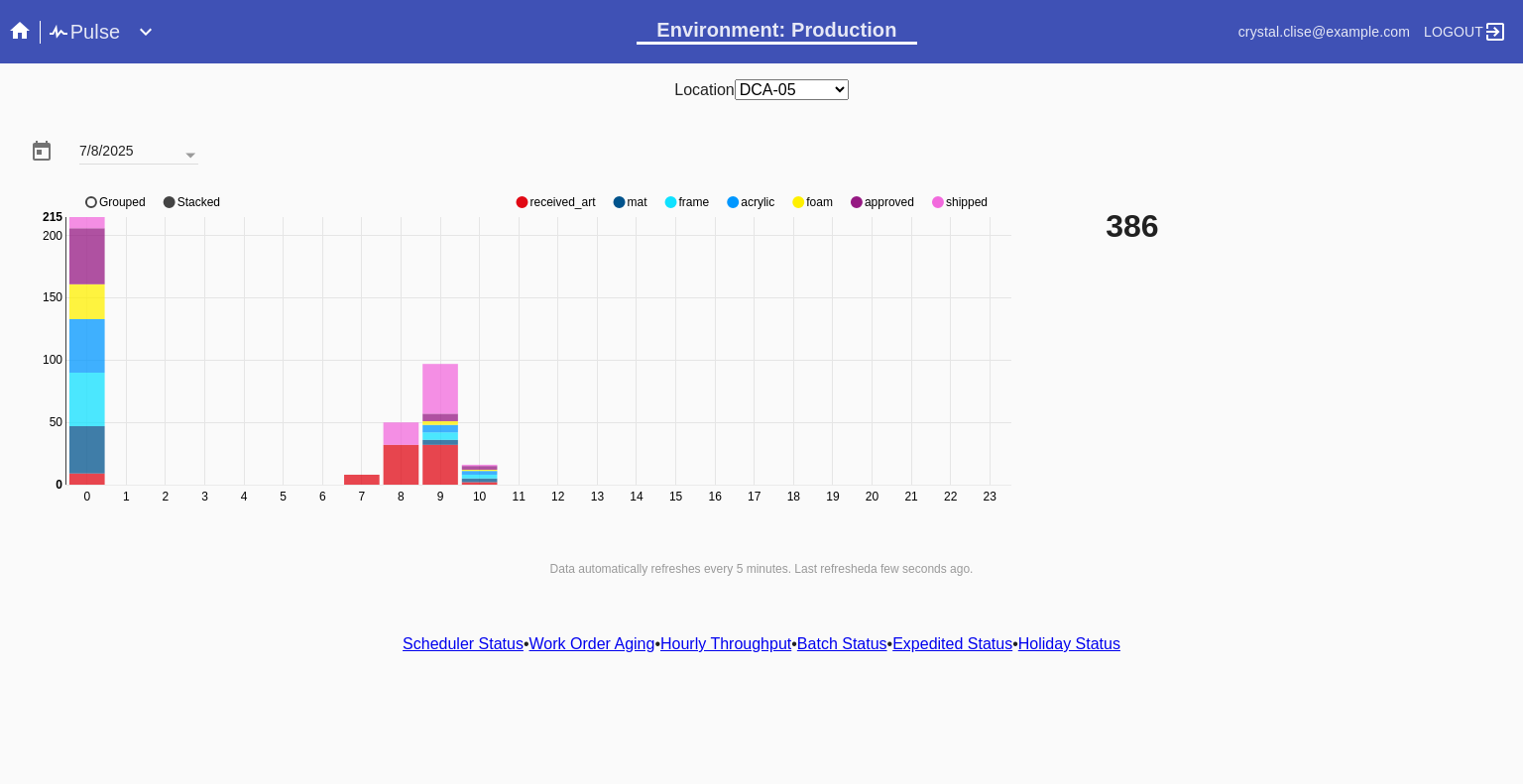 click at bounding box center (522, 202) 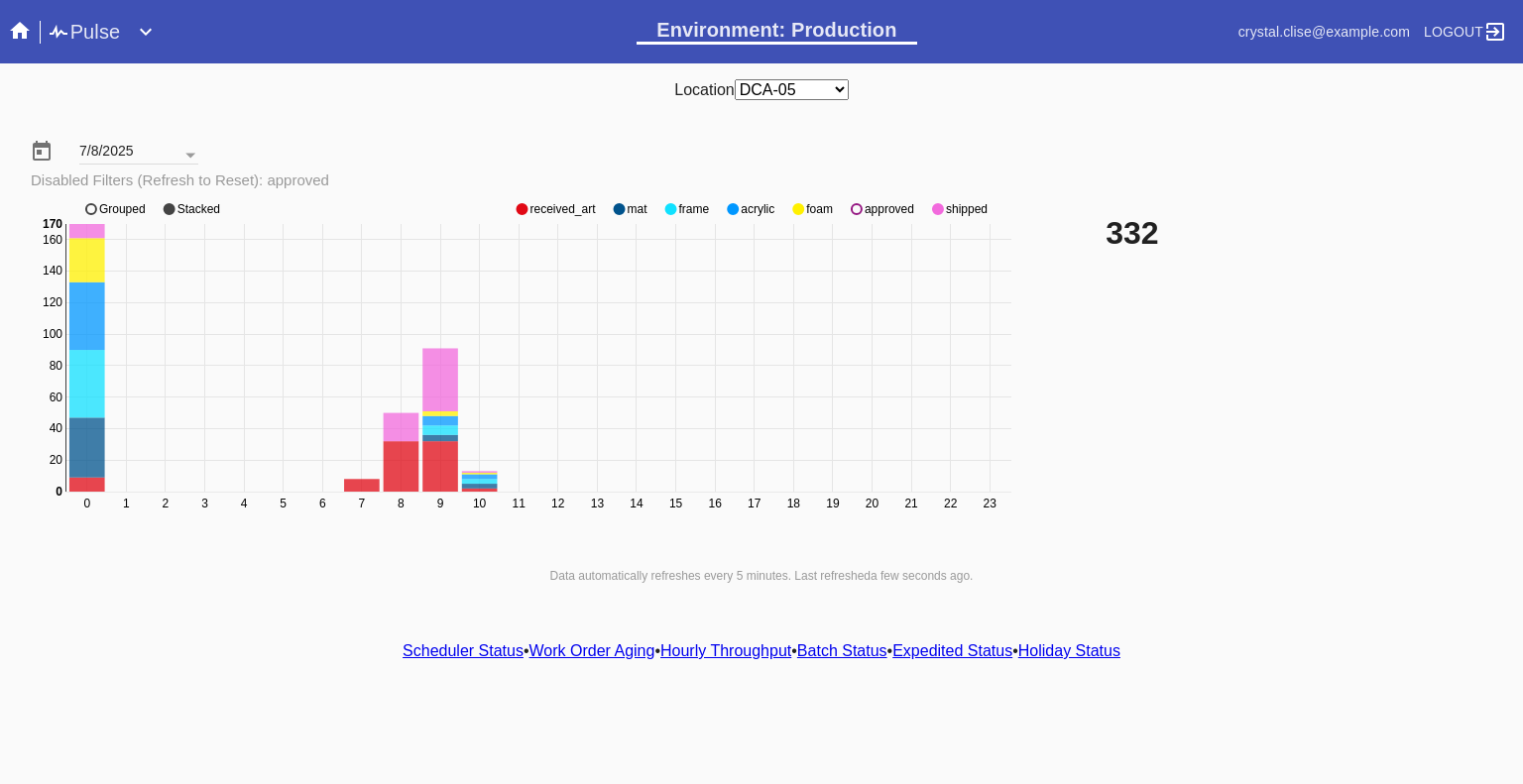 click at bounding box center [522, 209] 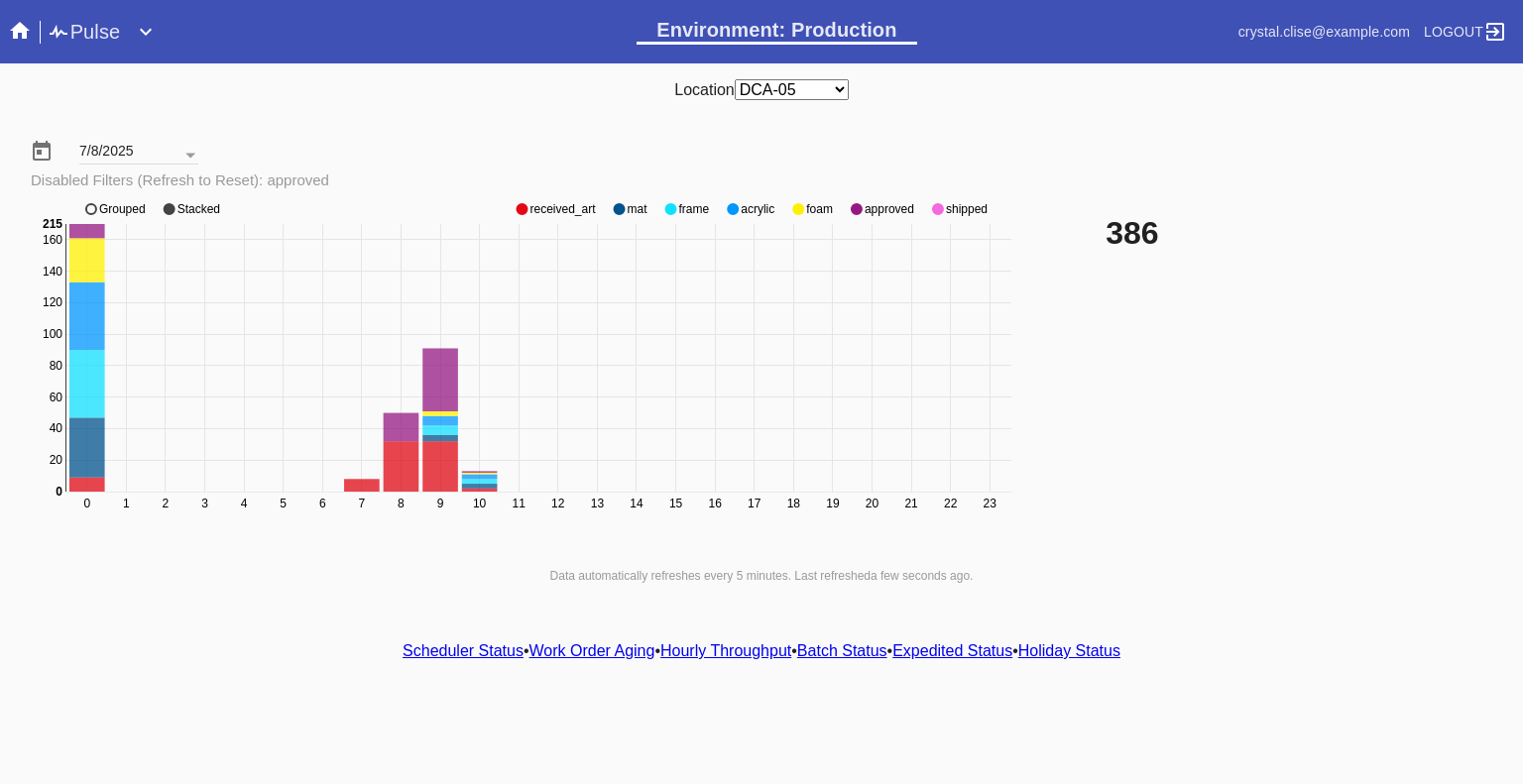 click at bounding box center (522, 209) 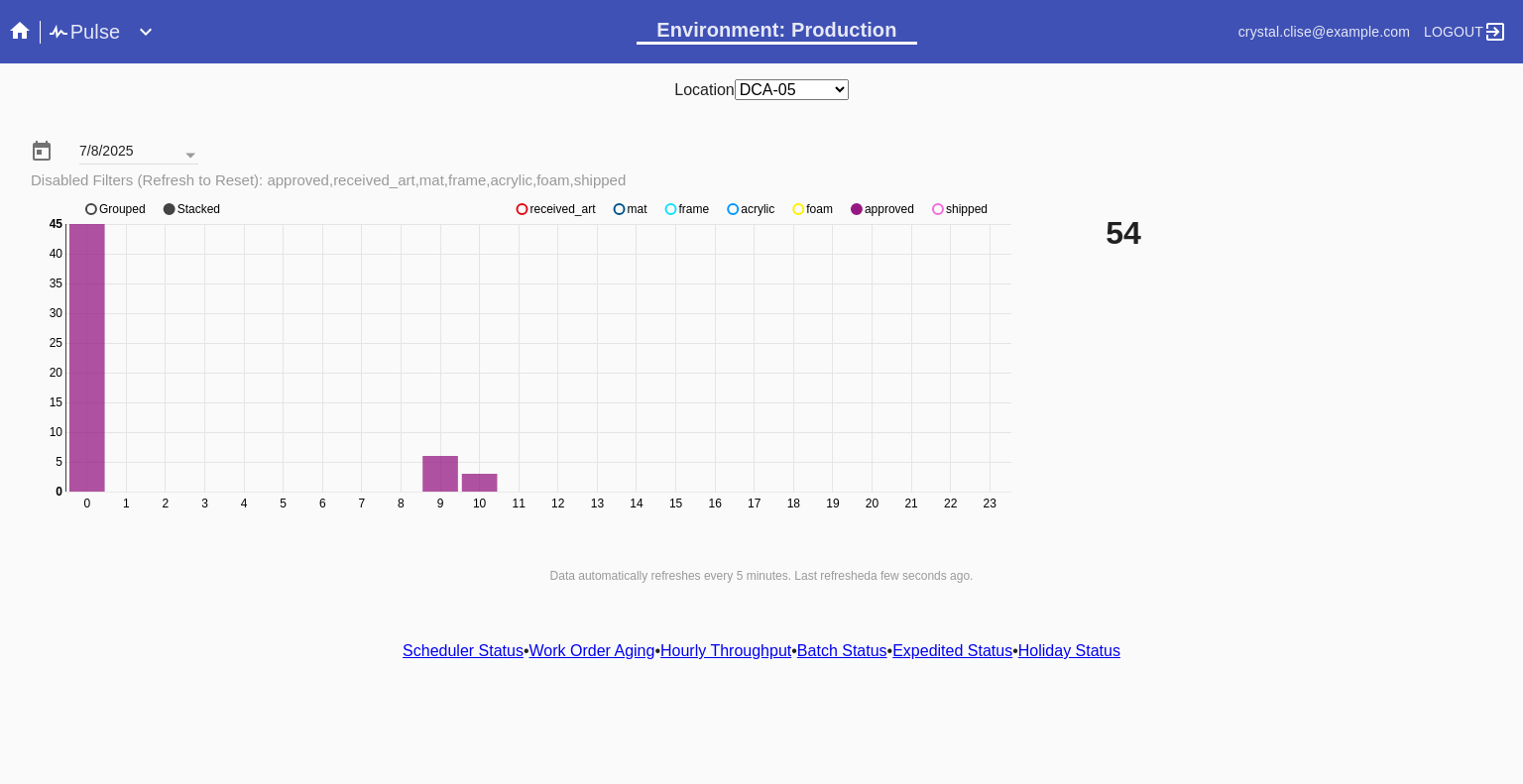click at bounding box center (522, 209) 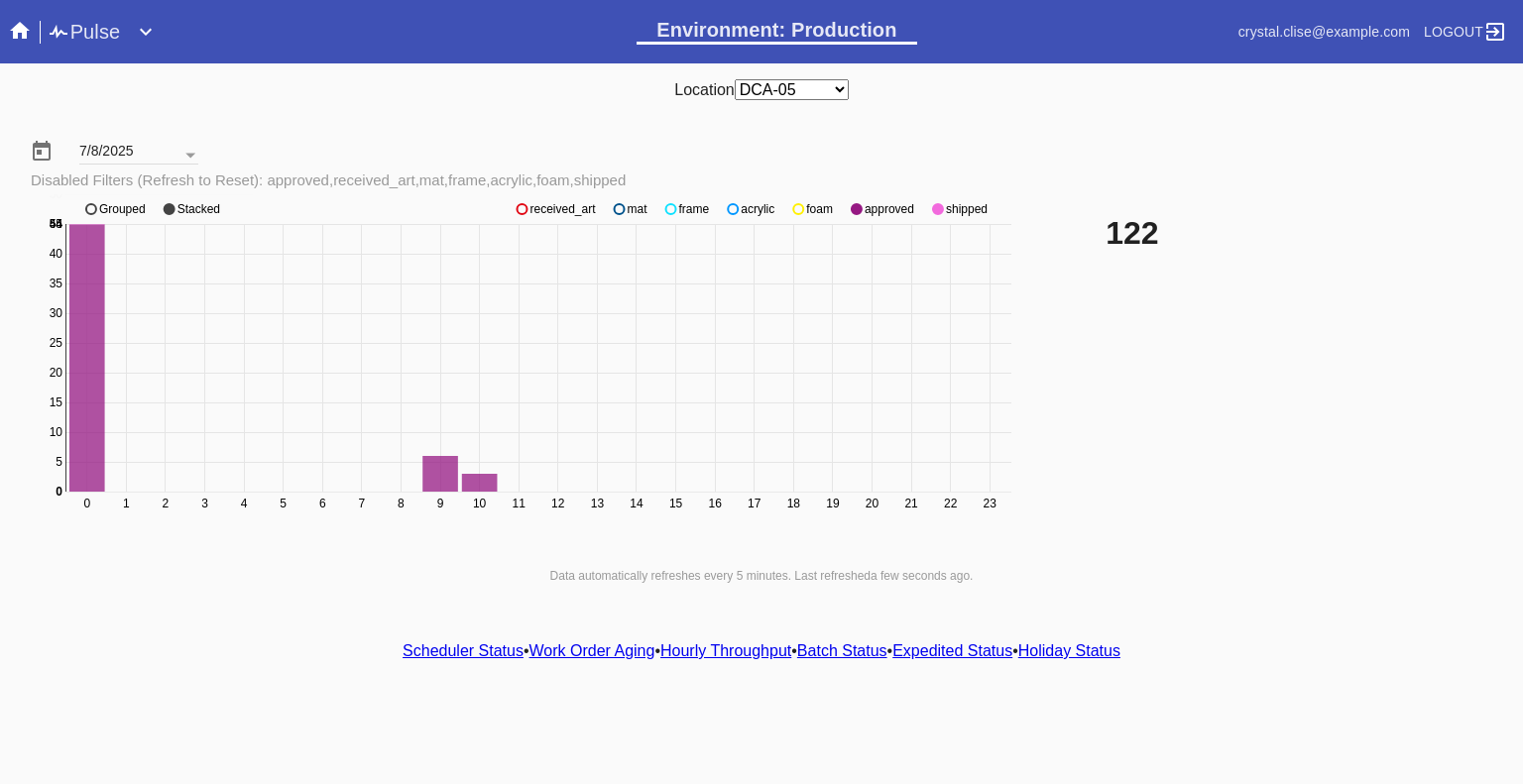 click at bounding box center (522, 209) 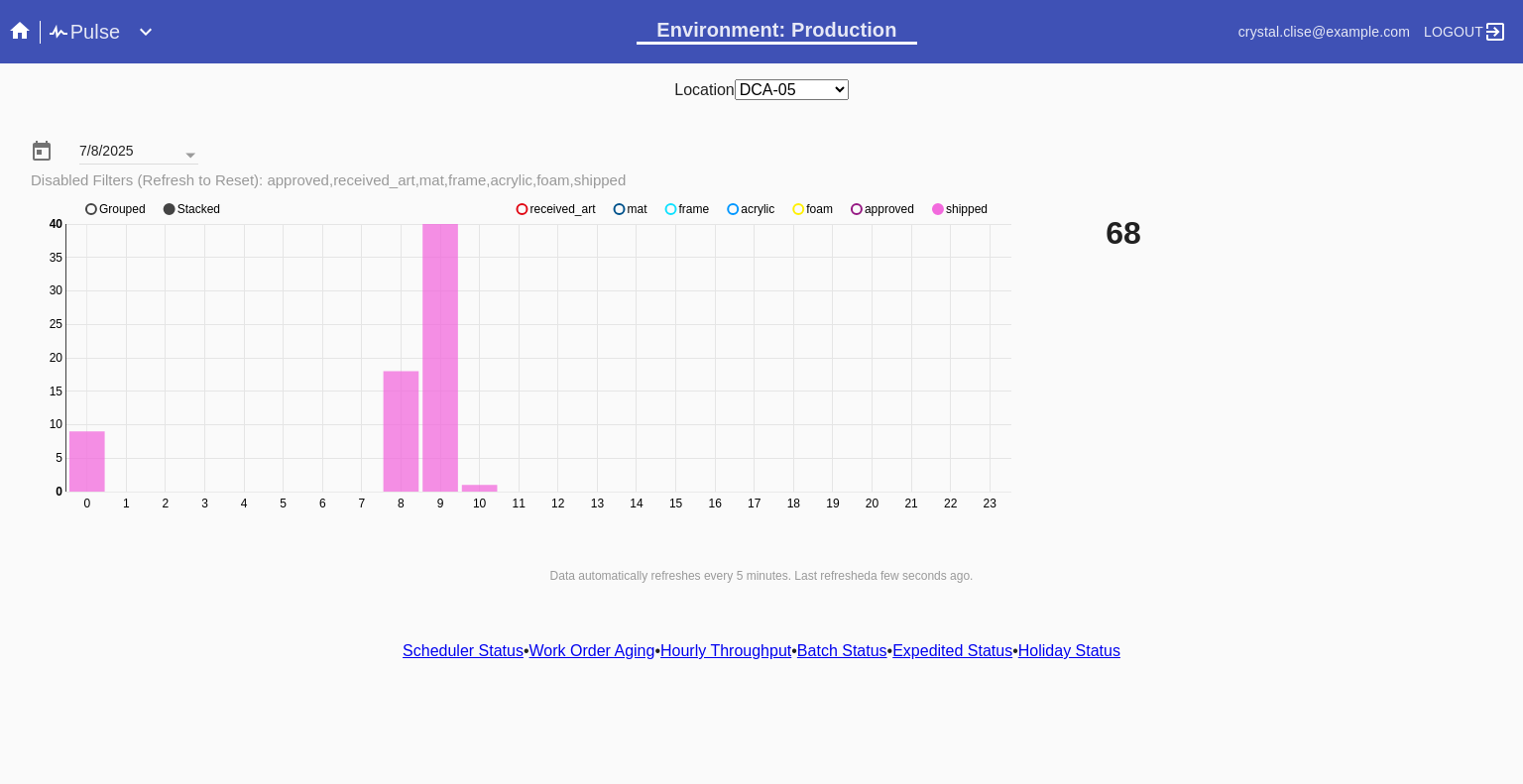 click on "Pulse" at bounding box center (83, 32) 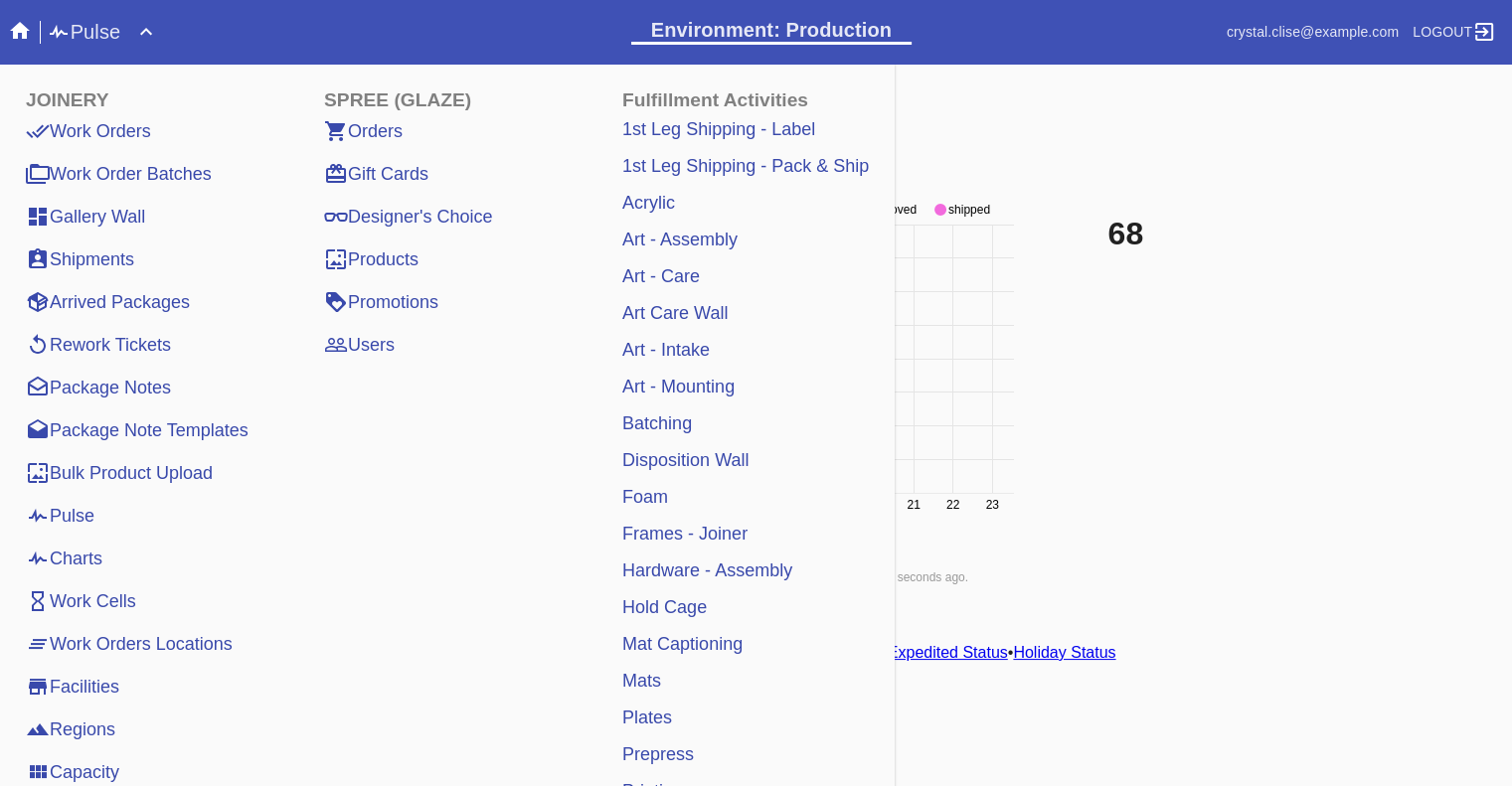 click on "Pulse" at bounding box center [60, 516] 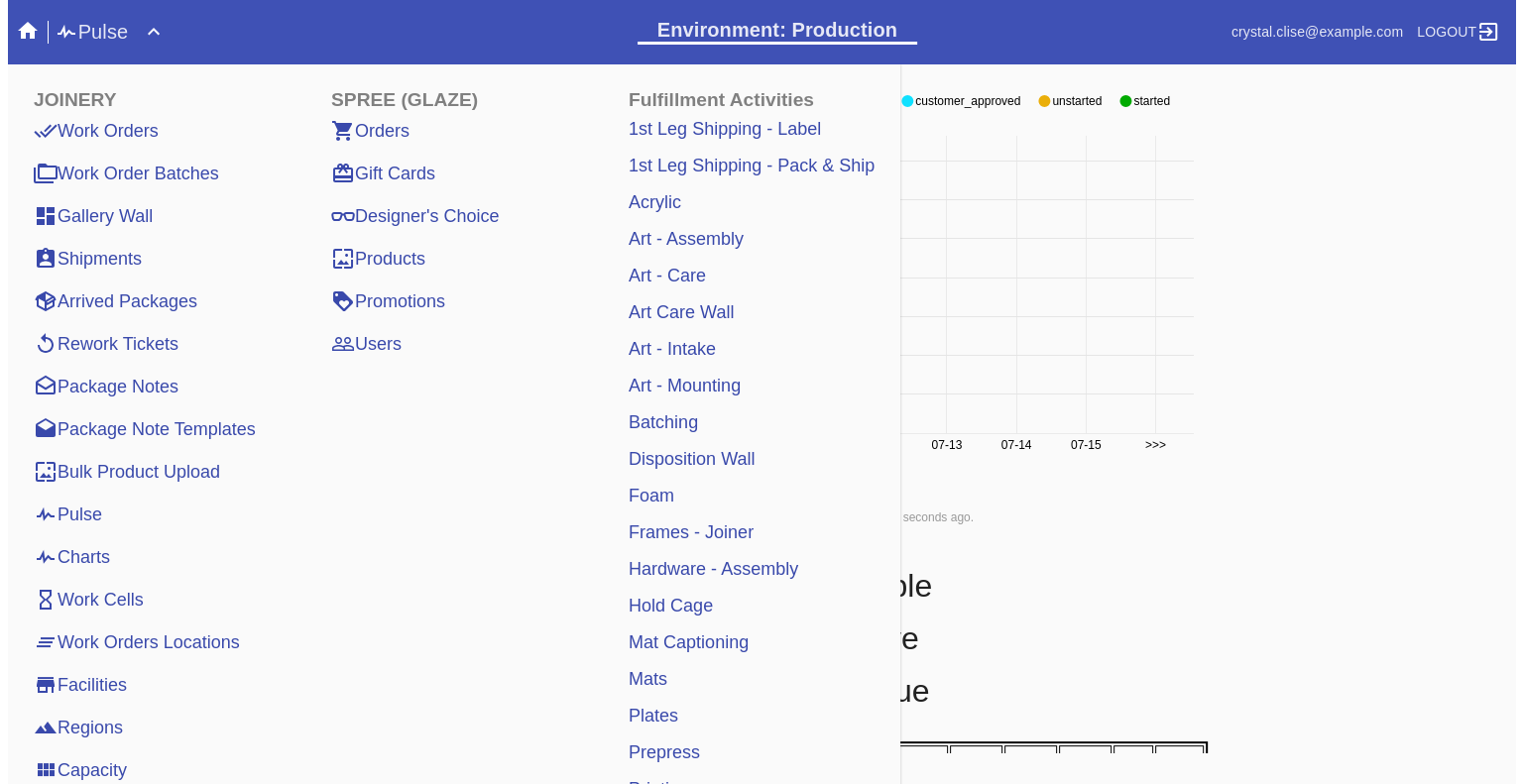 scroll, scrollTop: 496, scrollLeft: 0, axis: vertical 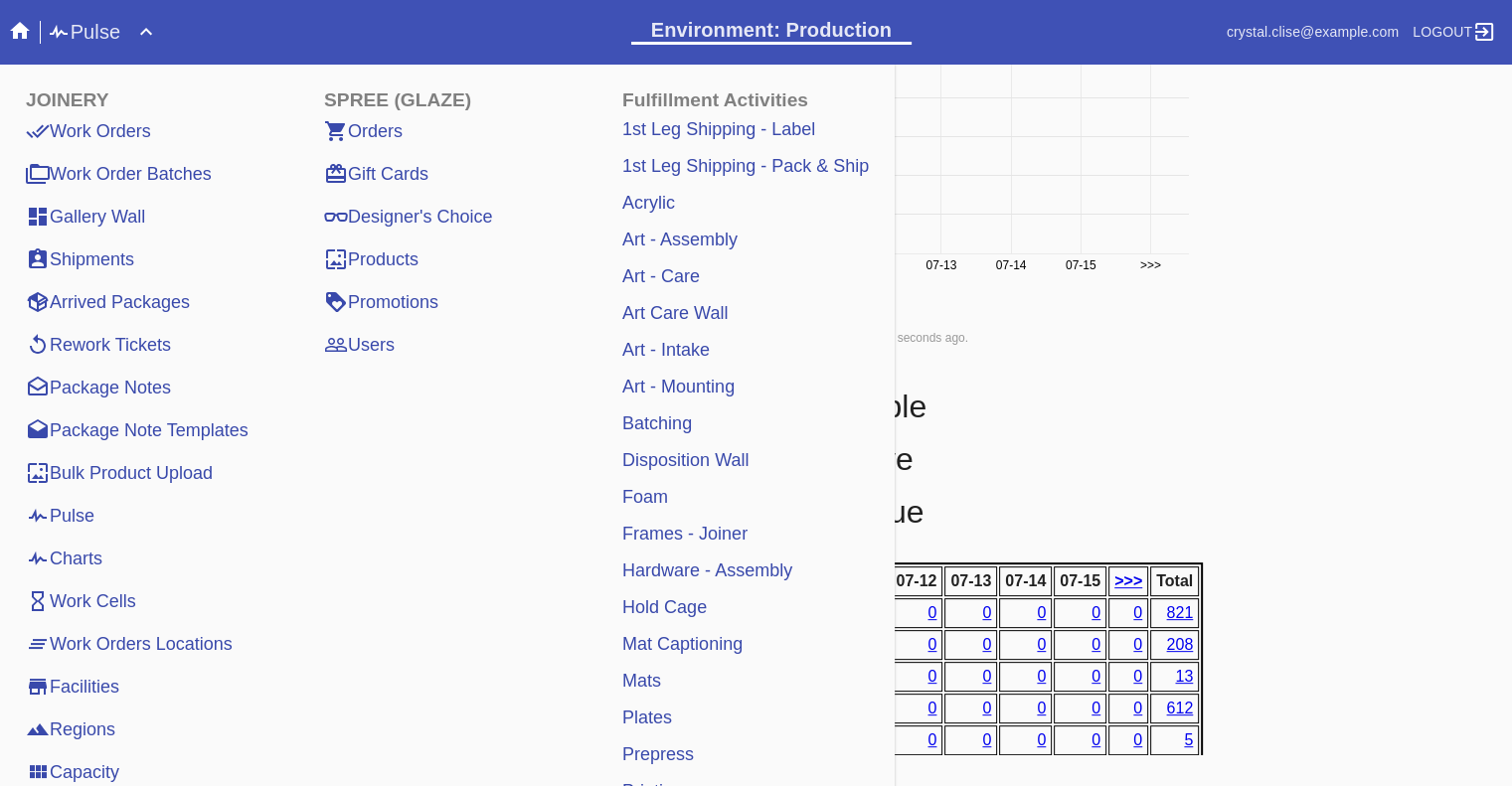 click on "Holiday:    True False Expedited:    True False Readymade:    True False Art Type:    Shipped Uploaded <<<< Wed Jul 02 2025 - Tue Jul 15 2025 >>>> Center on Today <<< 07-02 07-03 07-04 07-05 07-06 07-07 07-08 07-09 07-10 07-11 07-12 07-13 07-14 07-15 >>> Ship-By Date 0 200 400 600 800 1,000 1,200 1,400 0 1,528 pending_receivable retail_accepted second_leg_transit factory_arrived pending_customer_app... pending_customer_approval customer_approved unstarted started approved hold packaged shipped Grouped Stacked Data automatically refreshes every 5 minutes.  Last refreshed  a few seconds ago ." at bounding box center (756, -4) 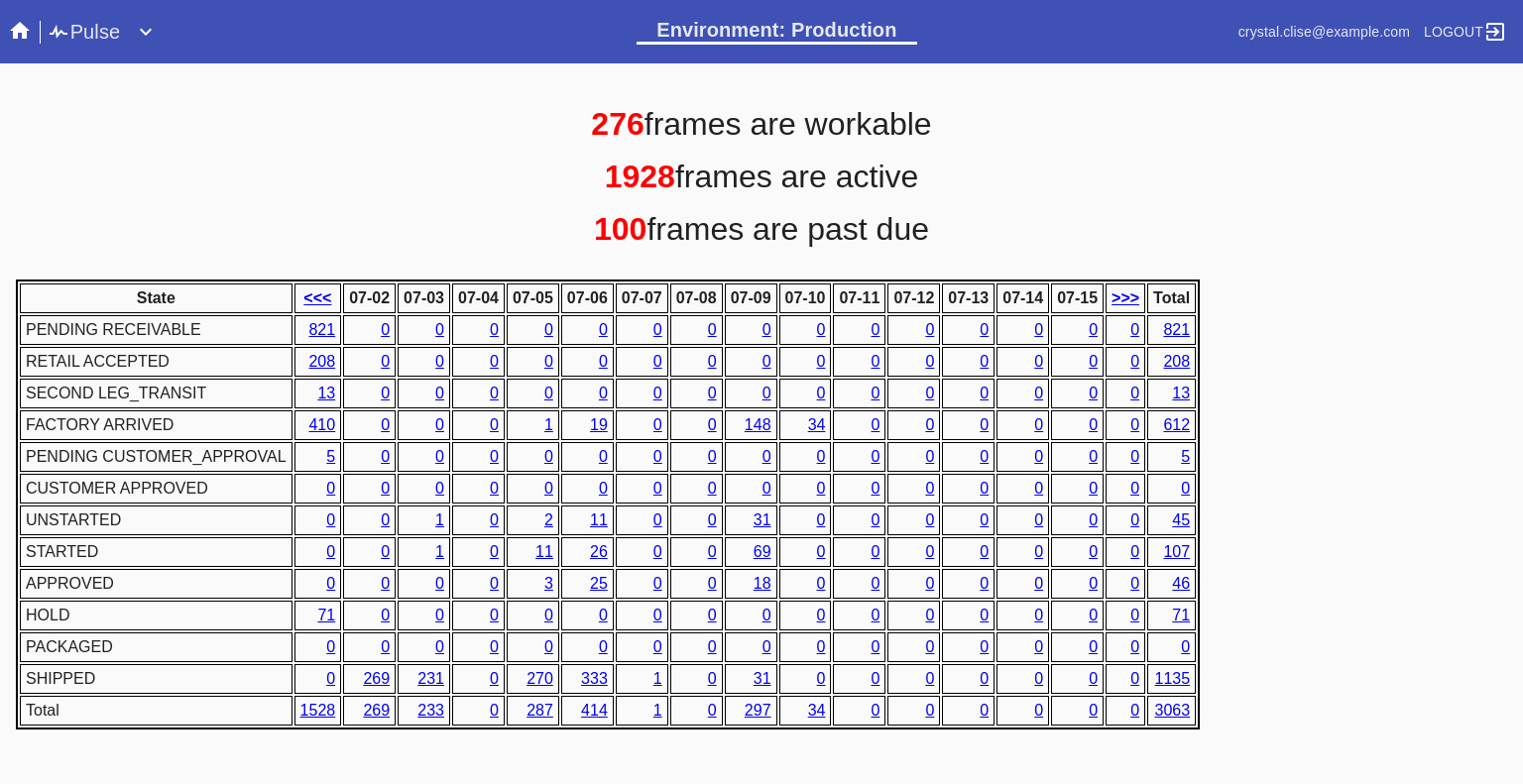 scroll, scrollTop: 793, scrollLeft: 0, axis: vertical 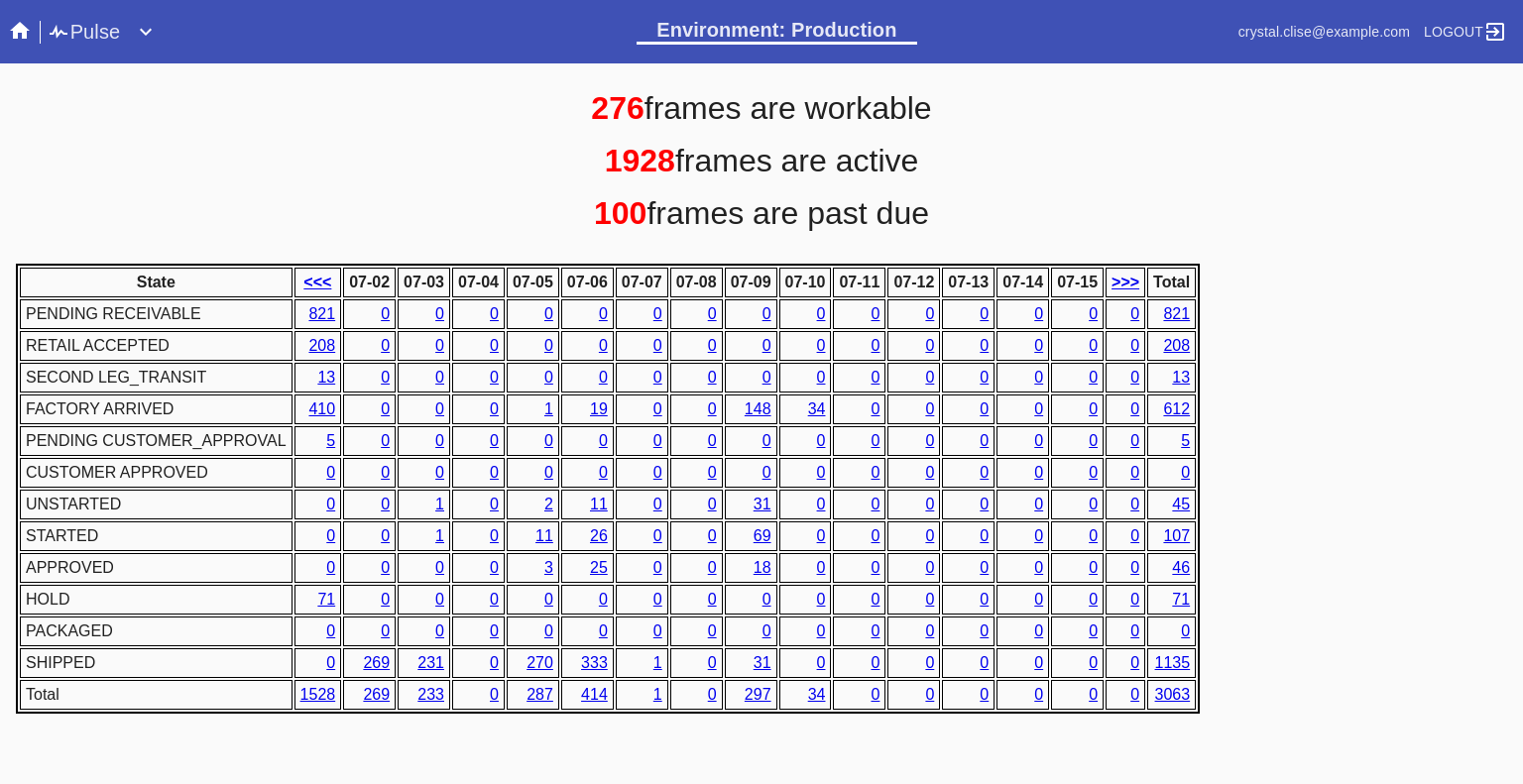 click on "148" at bounding box center (758, 408) 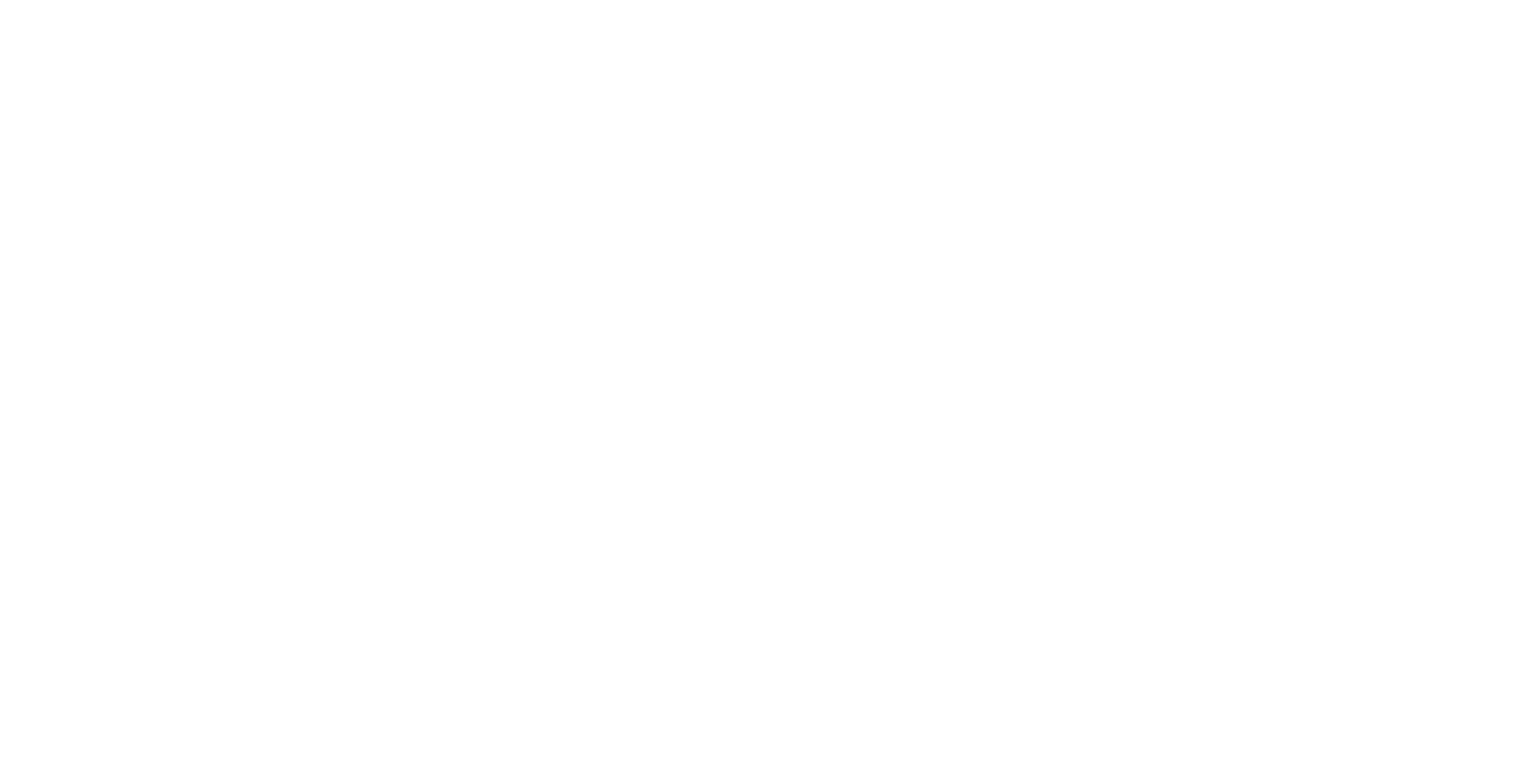 scroll, scrollTop: 0, scrollLeft: 0, axis: both 